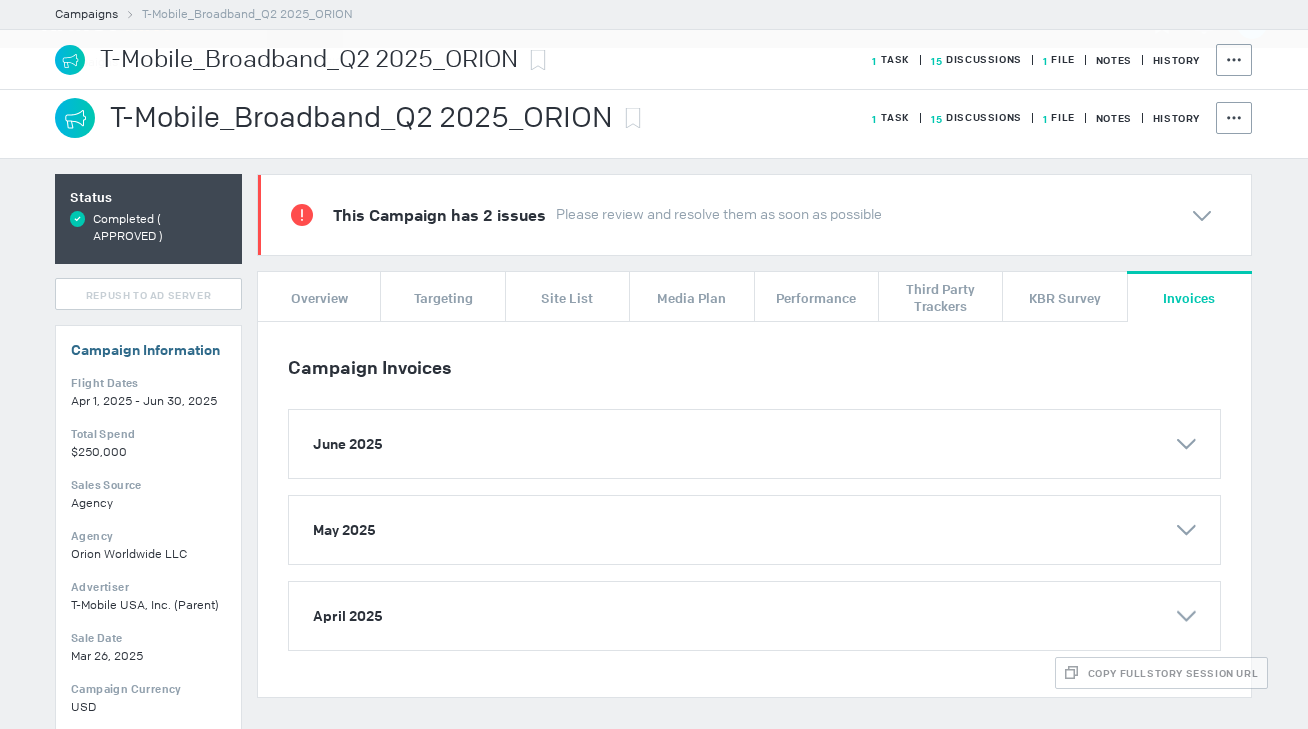 scroll, scrollTop: 0, scrollLeft: 0, axis: both 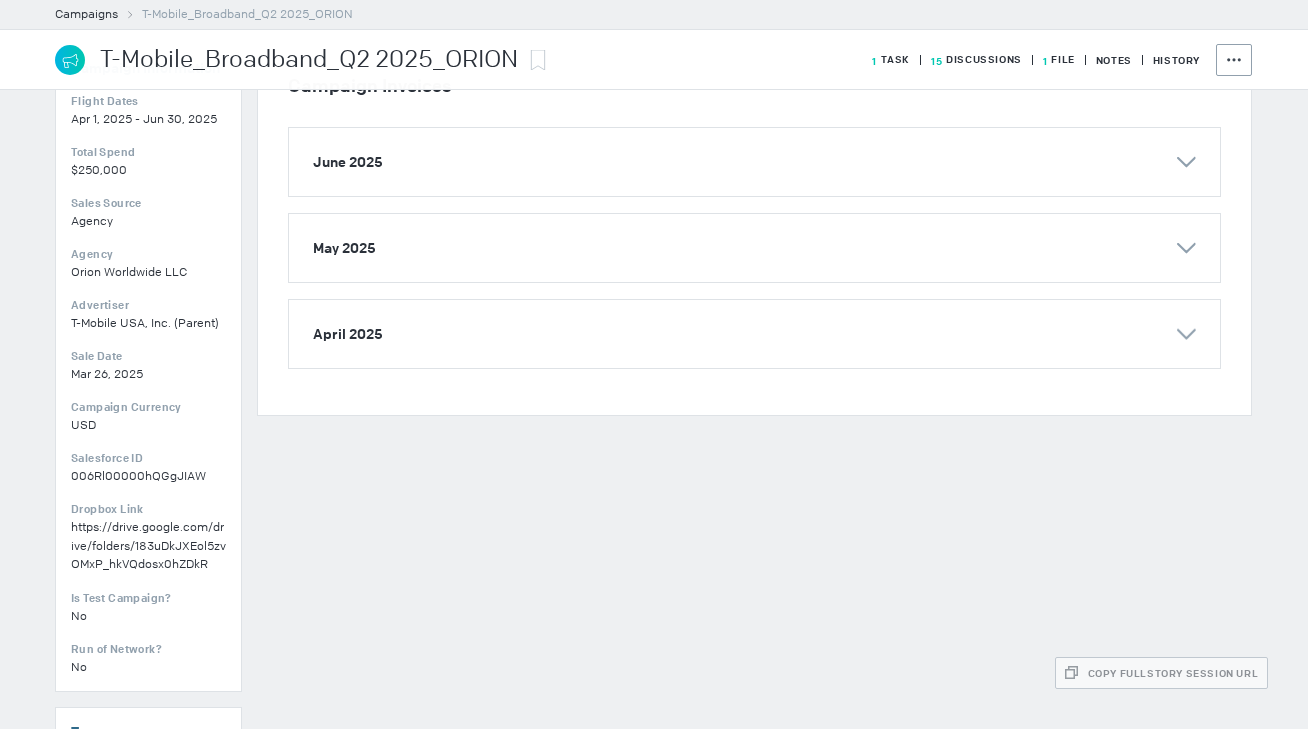 click on "15 Discussions" at bounding box center [891, 59] 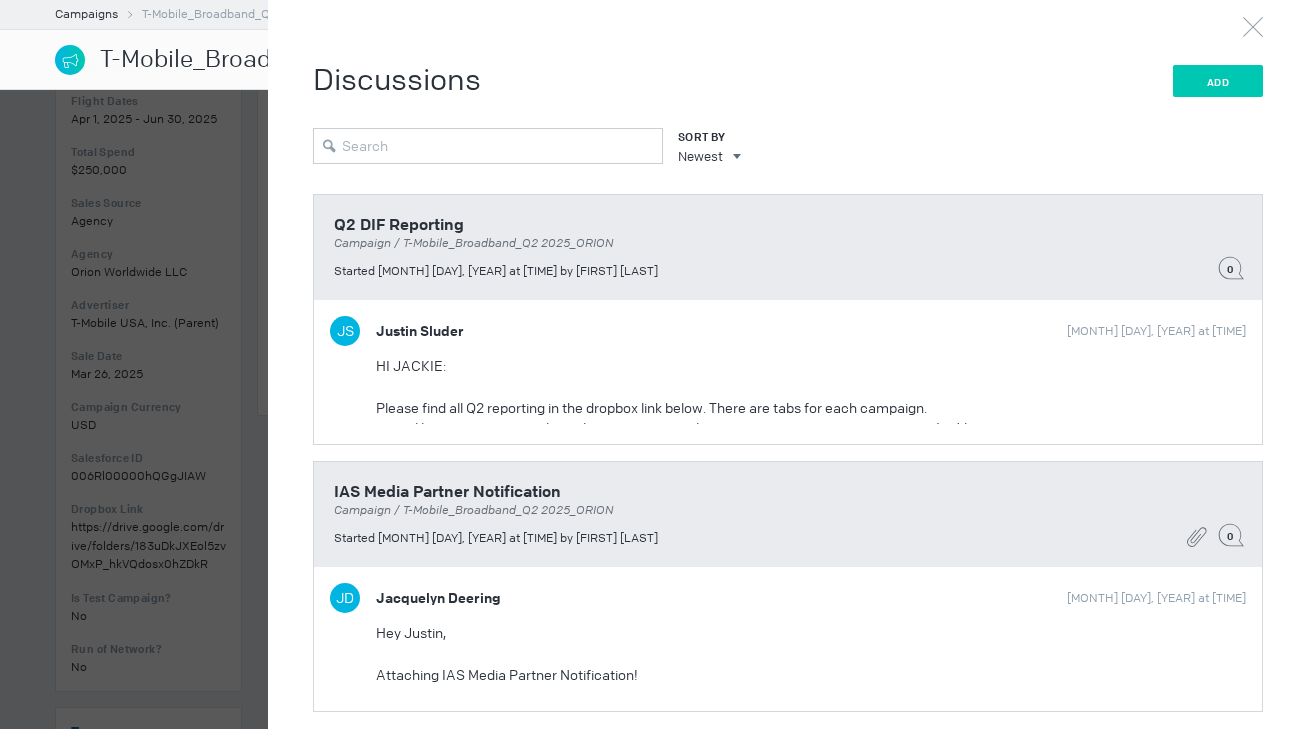 click on "Add" at bounding box center (1218, 81) 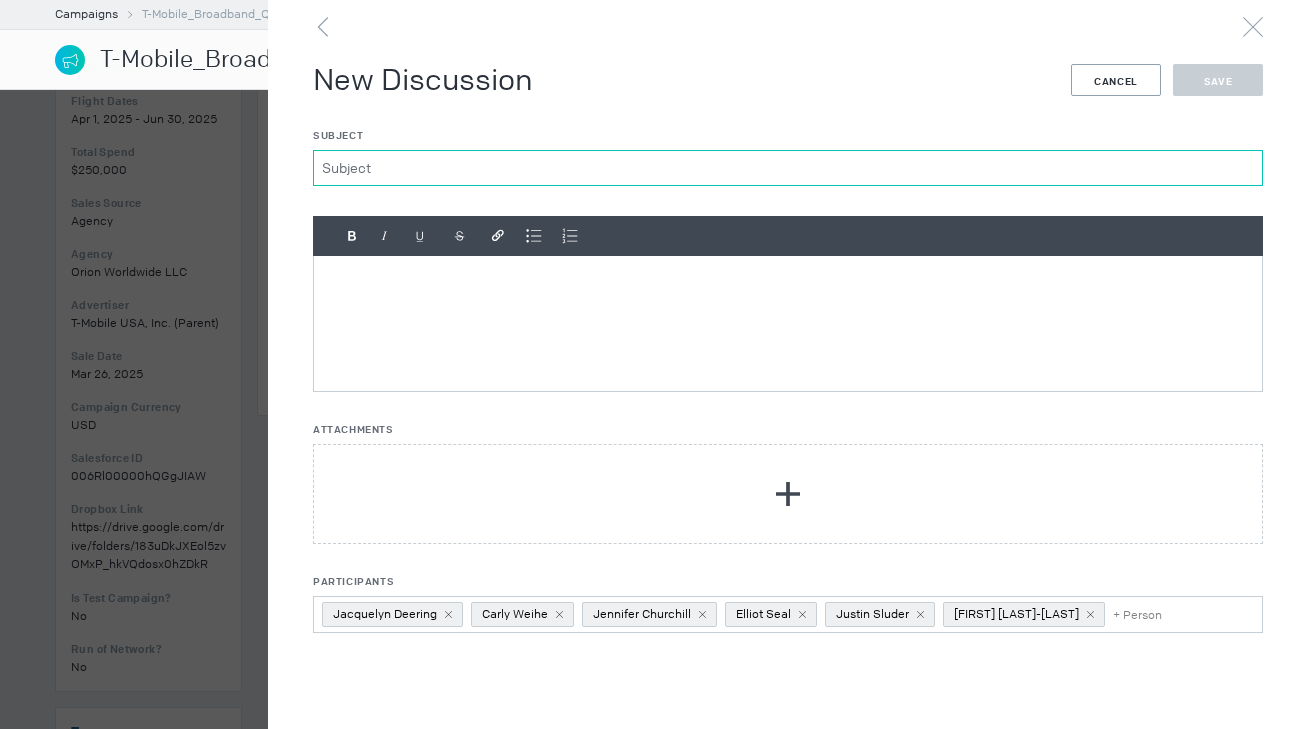 click on "Subject" at bounding box center [788, 168] 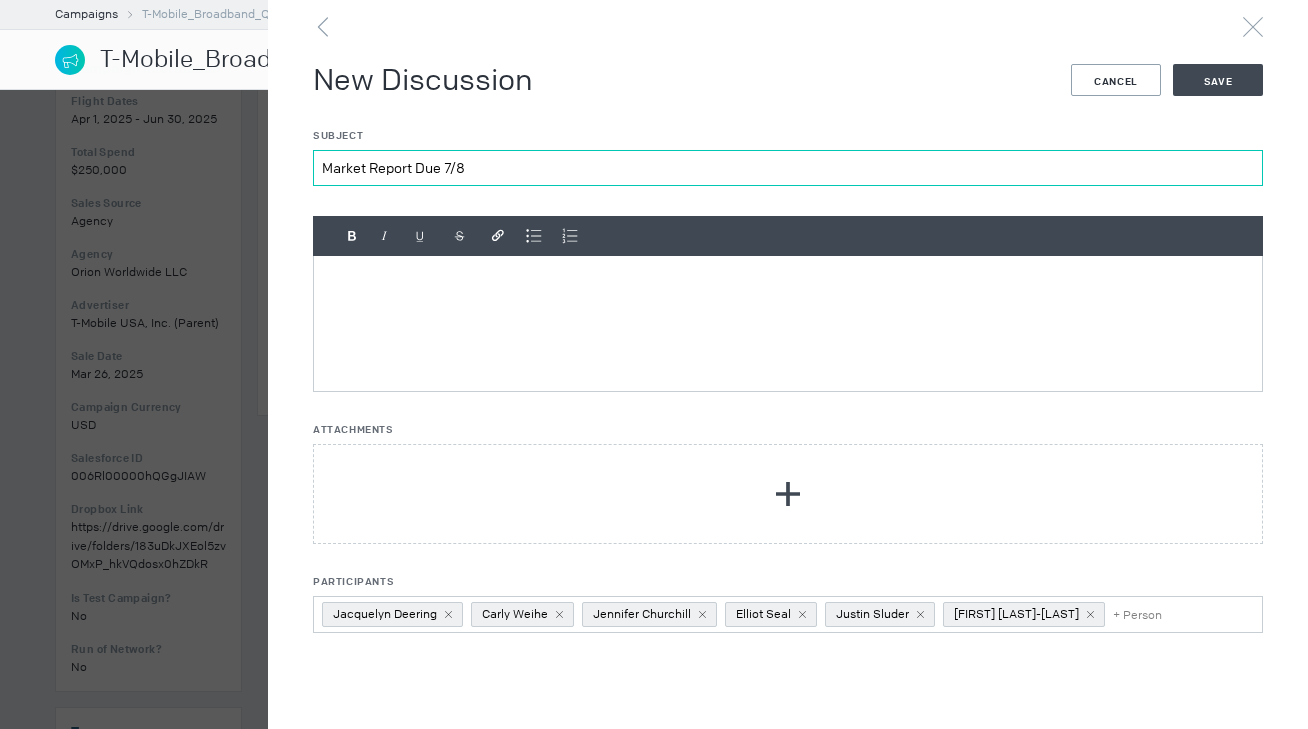 type on "Market Report Due 7/8" 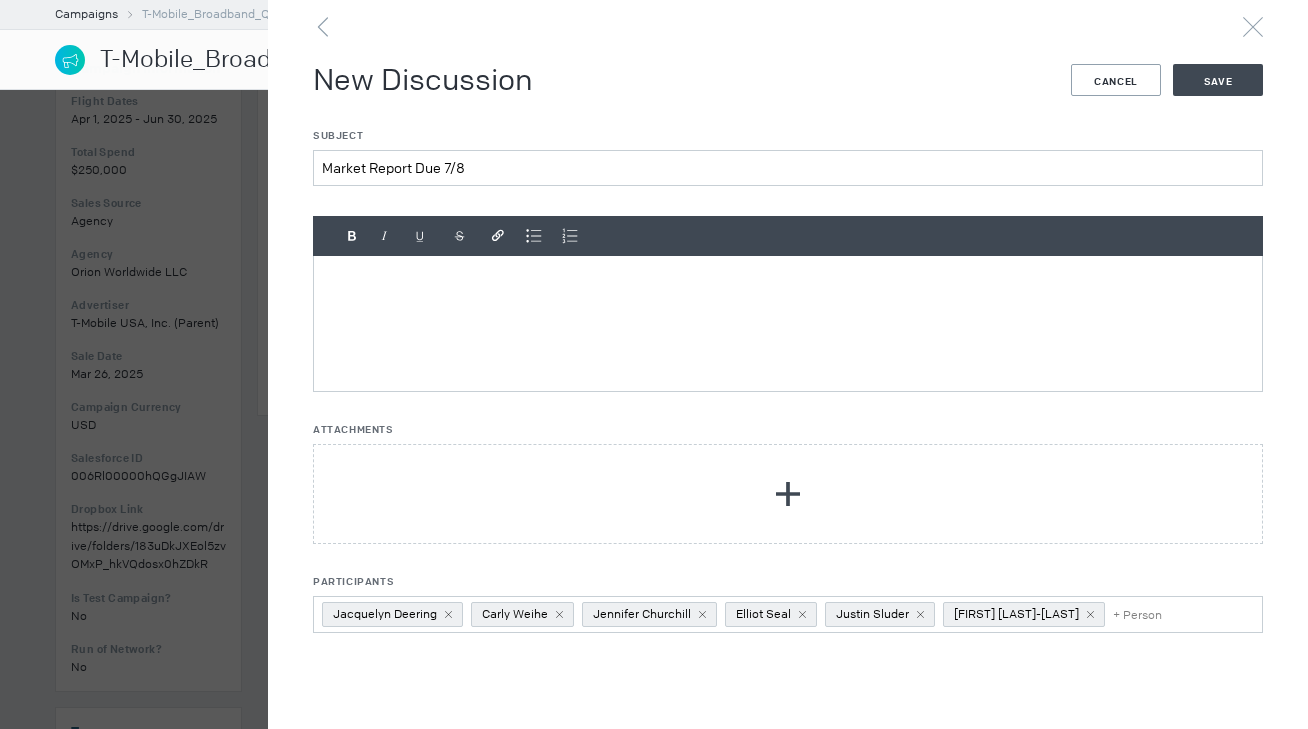 click at bounding box center (788, 323) 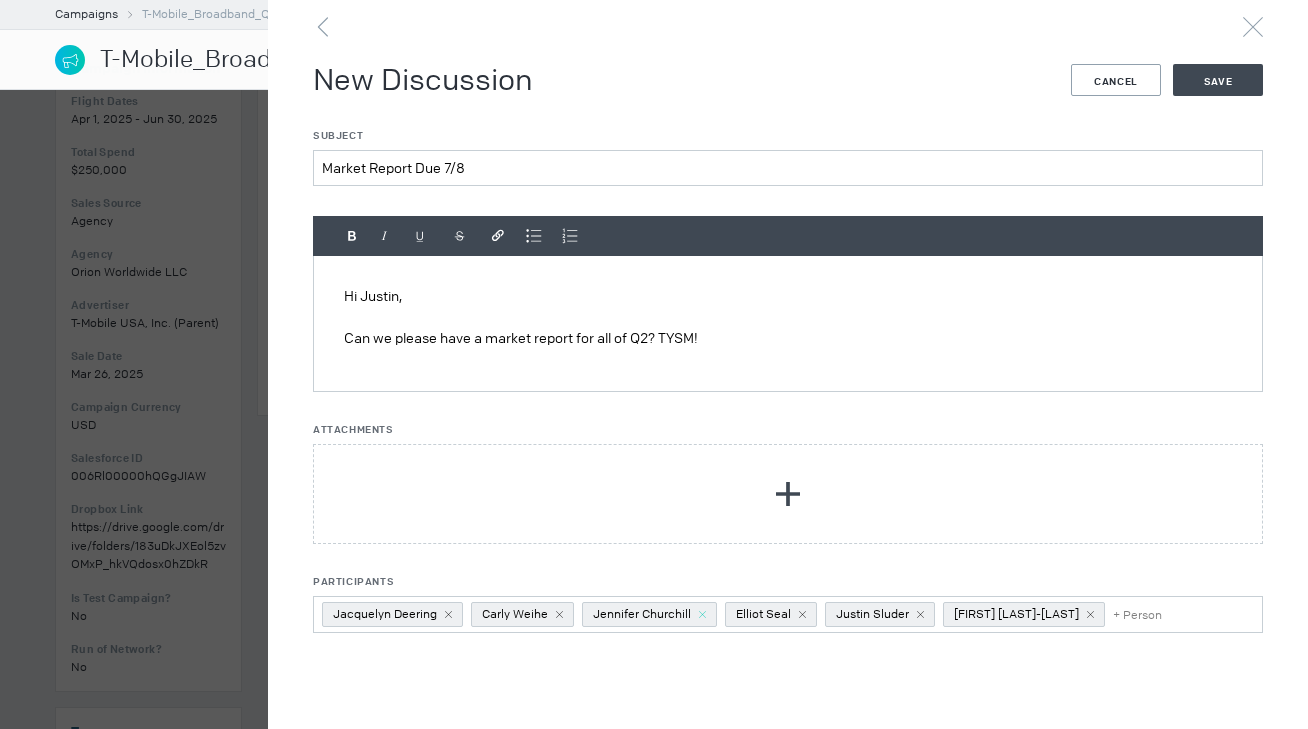 click at bounding box center (448, 614) 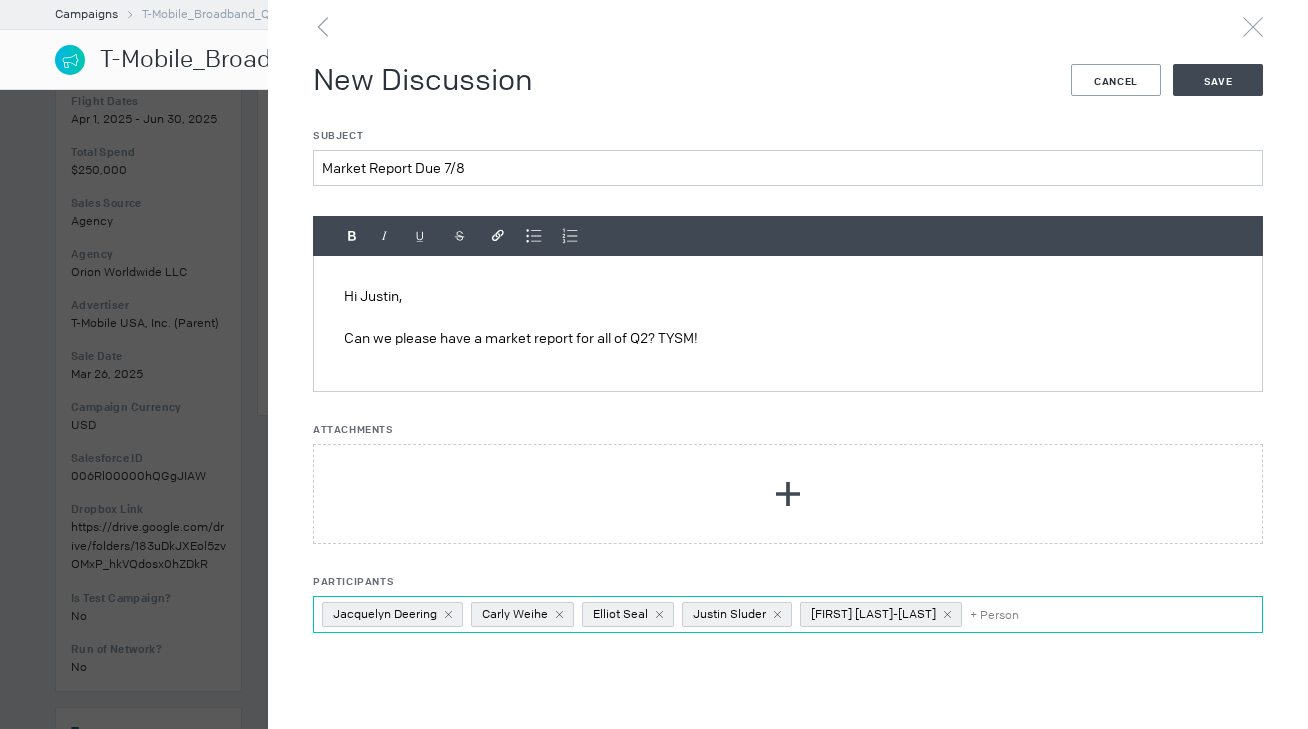 click on "Elliot Seal" at bounding box center [392, 614] 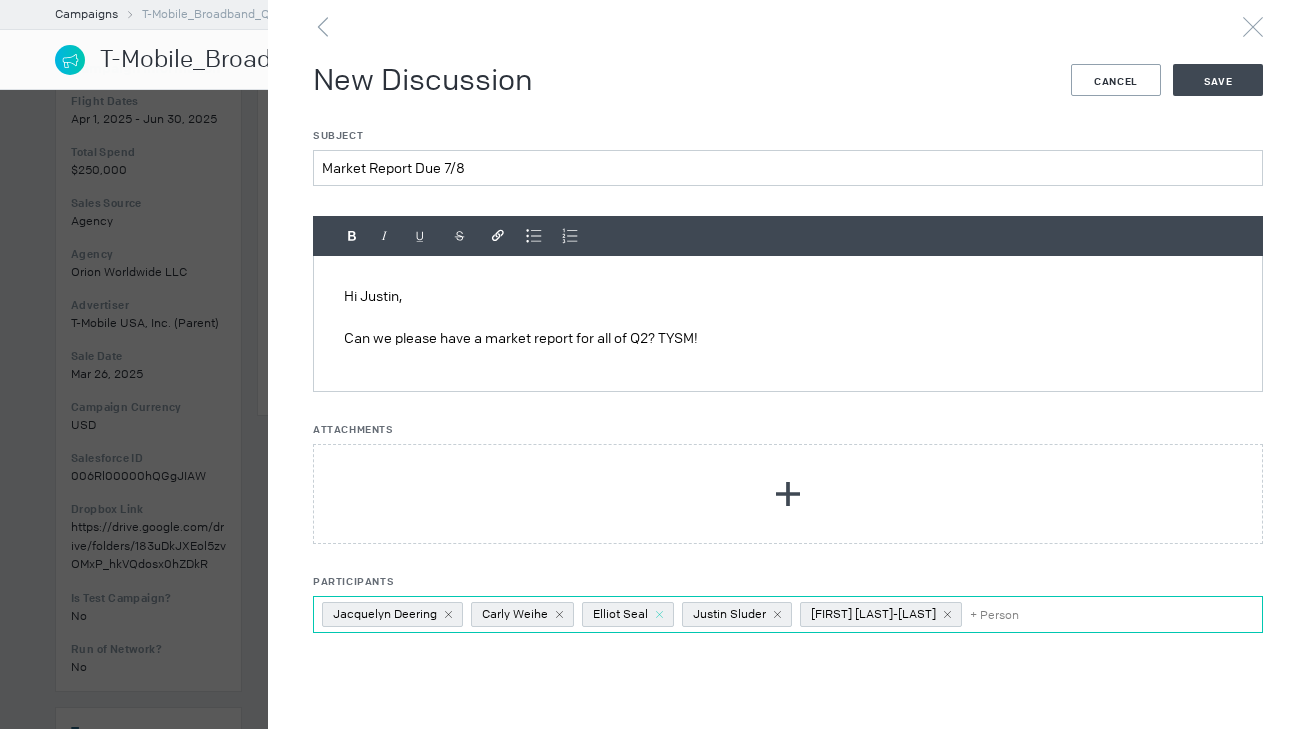 click at bounding box center (448, 614) 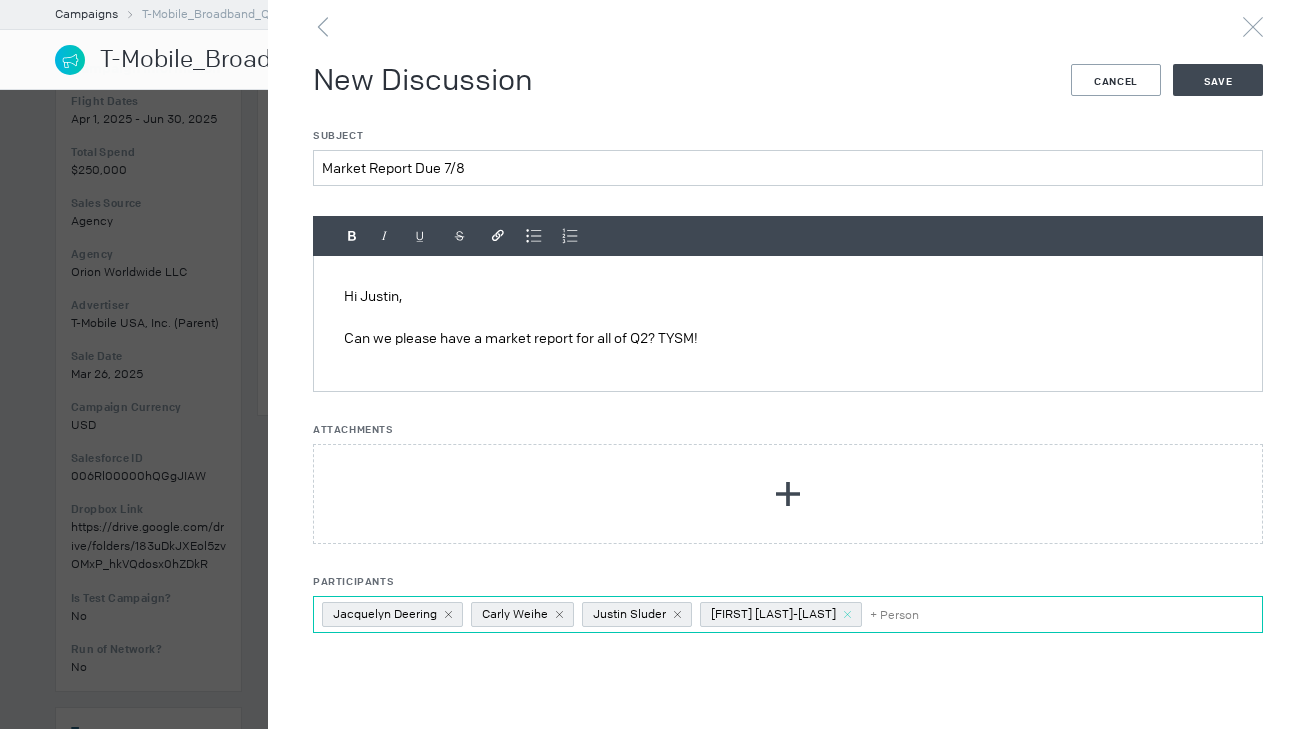 click at bounding box center [448, 614] 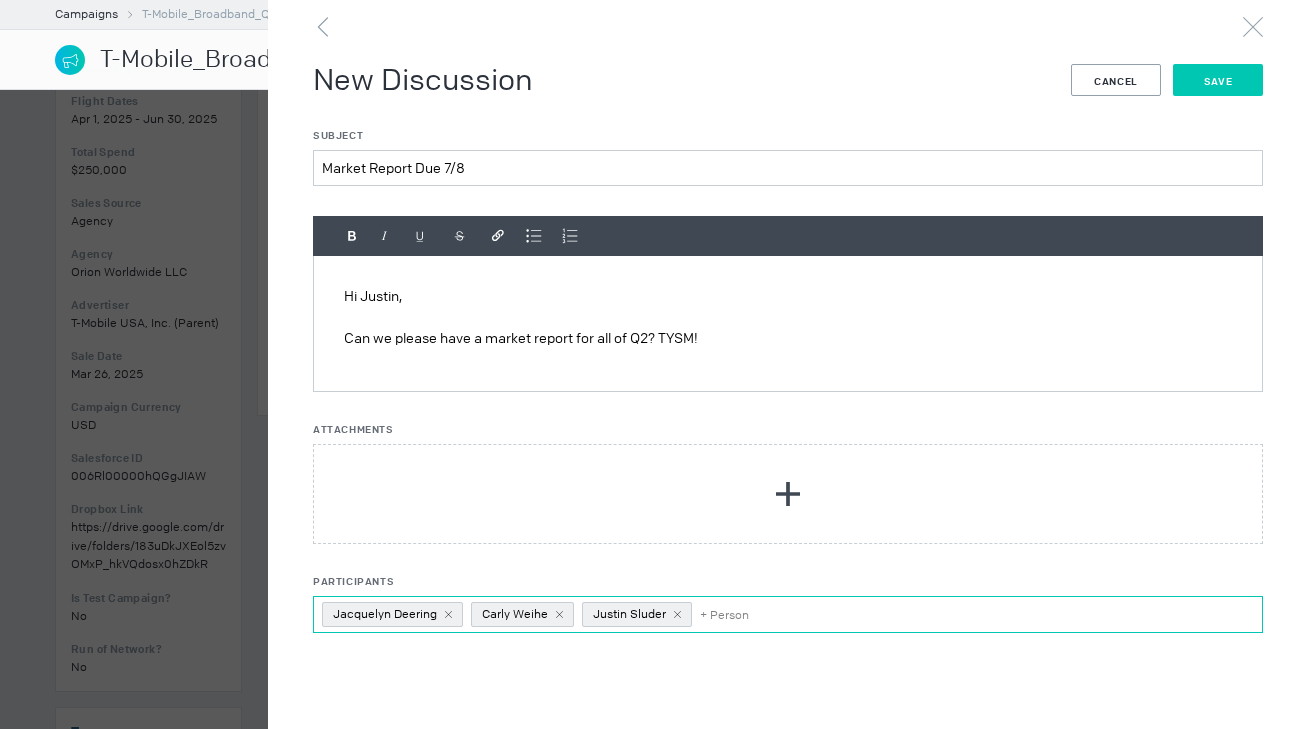 click on "Save" at bounding box center [1218, 80] 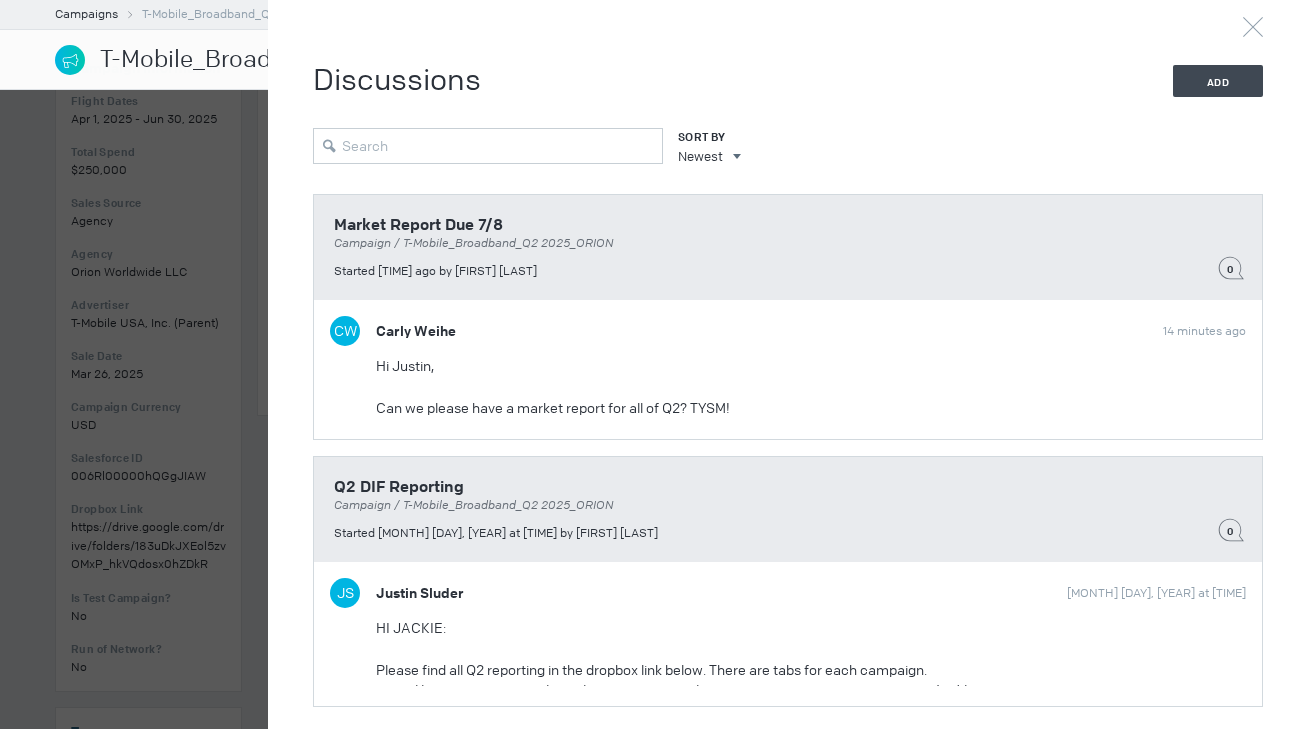 click on "T-Mobile_Broadband_Q2 2025_ORION" at bounding box center (309, 60) 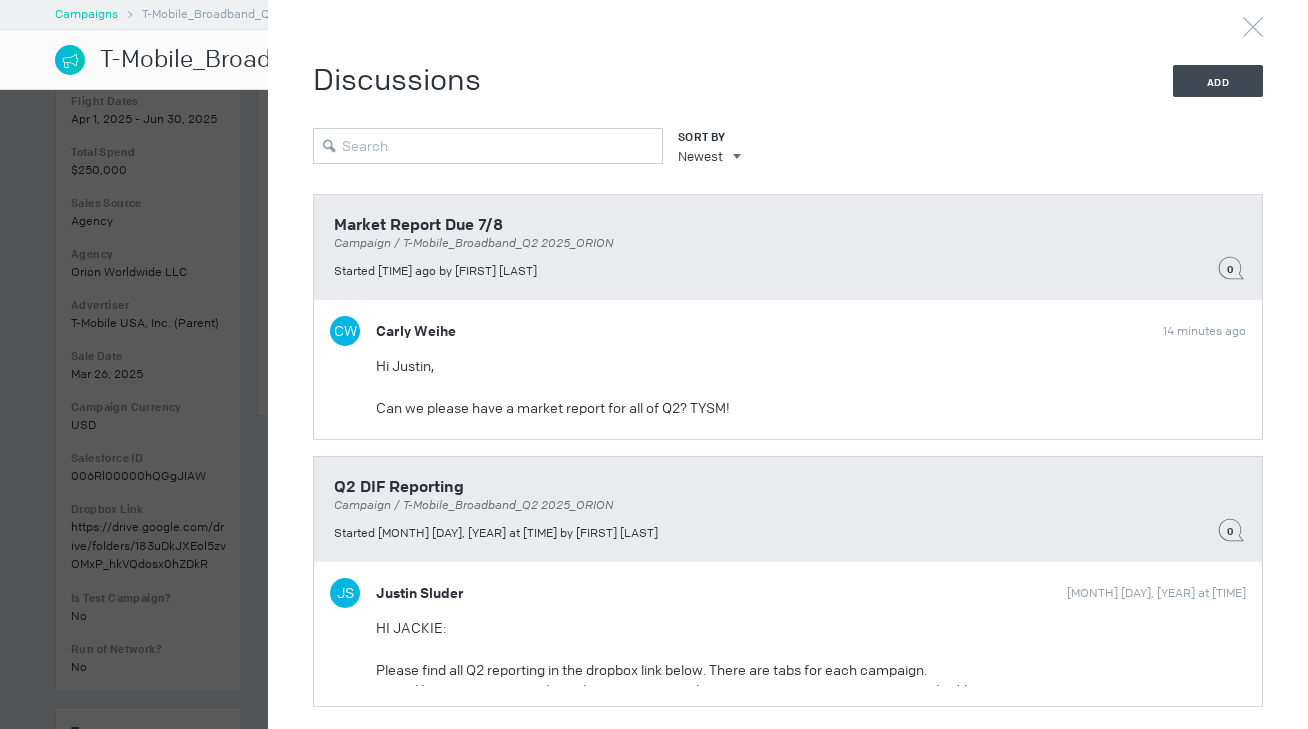 click on "Campaigns" at bounding box center (86, 14) 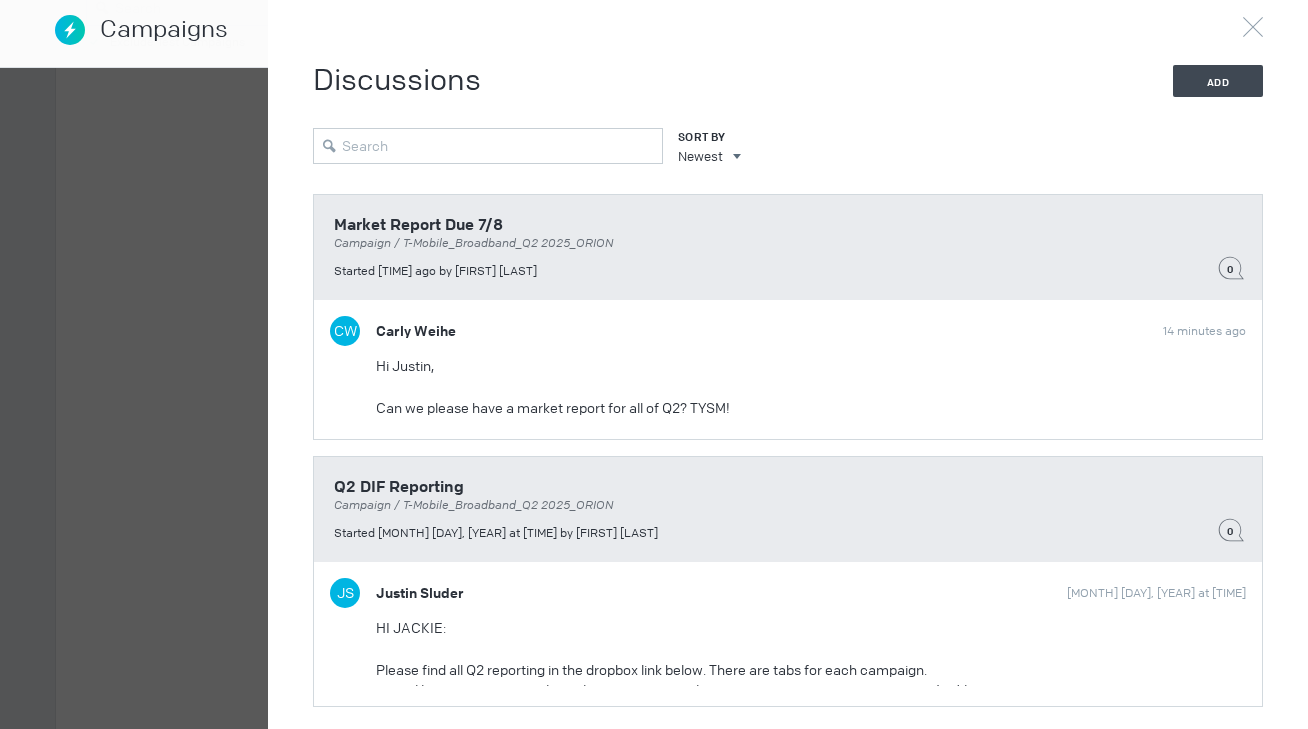 scroll, scrollTop: 513, scrollLeft: 0, axis: vertical 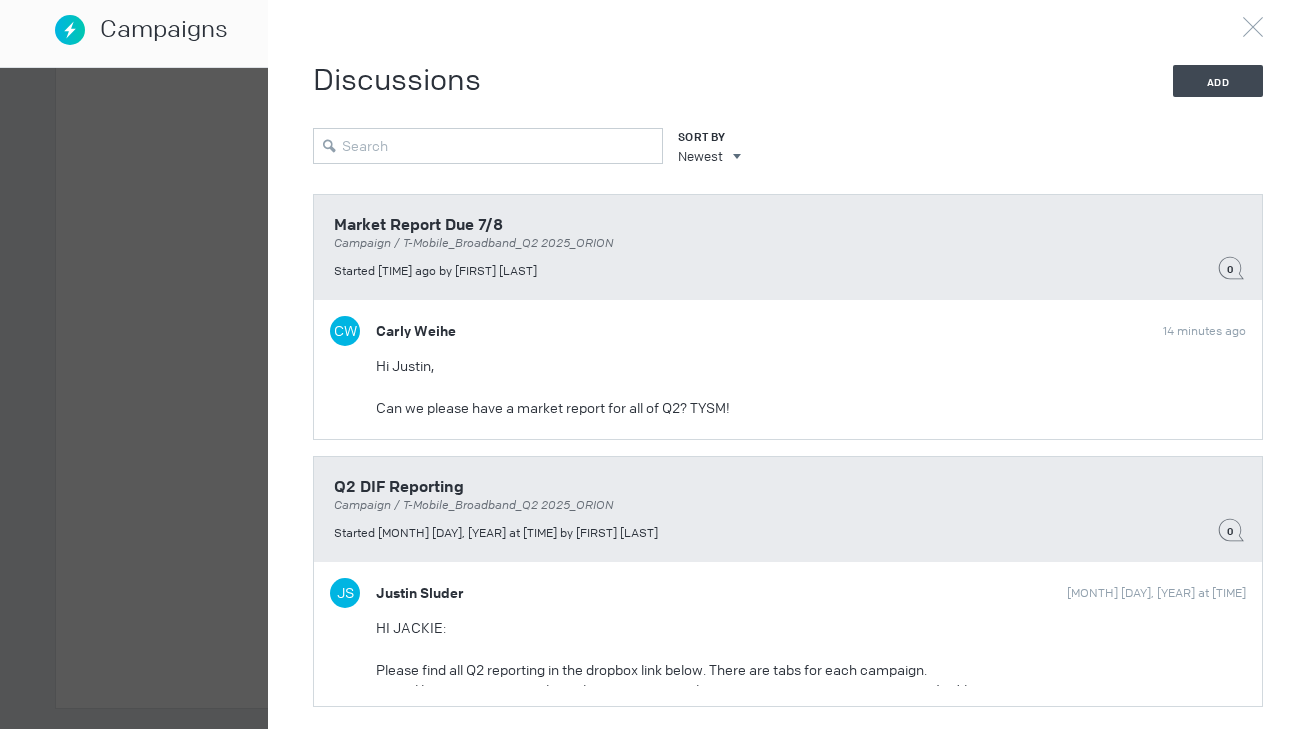 click at bounding box center [654, 364] 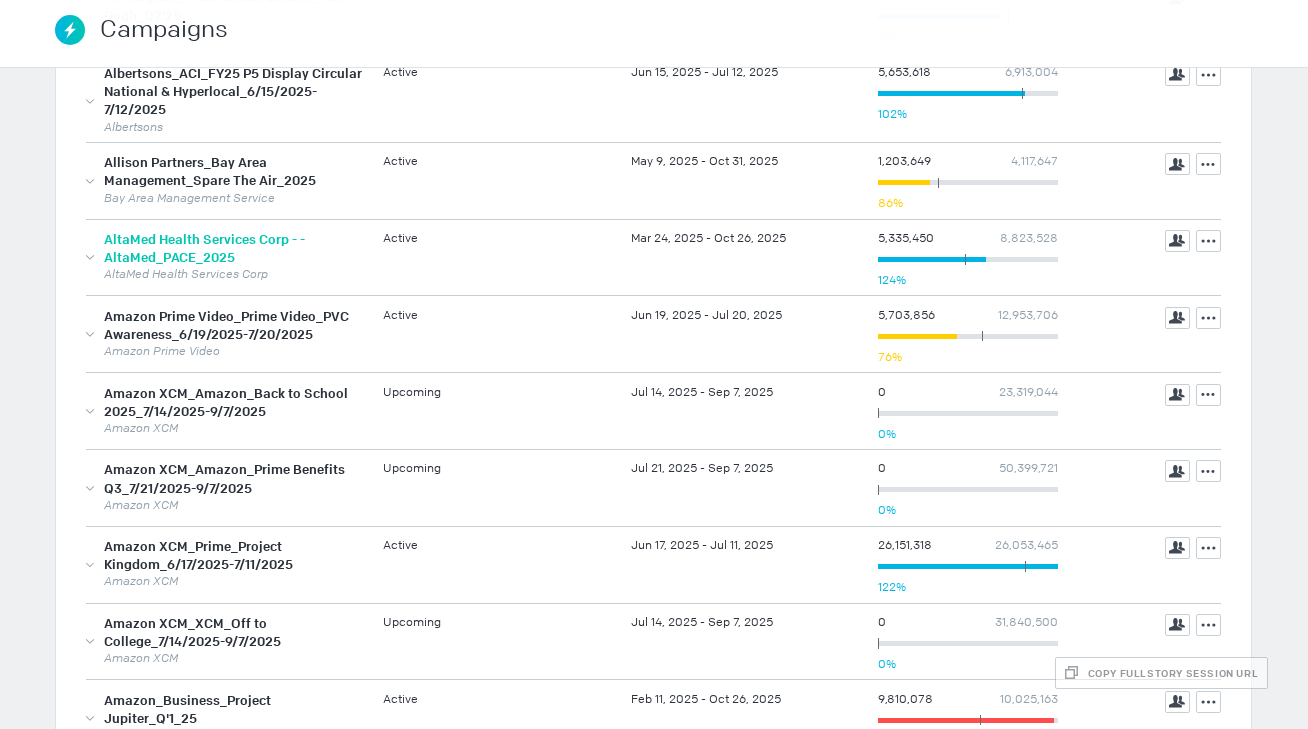 scroll, scrollTop: 0, scrollLeft: 0, axis: both 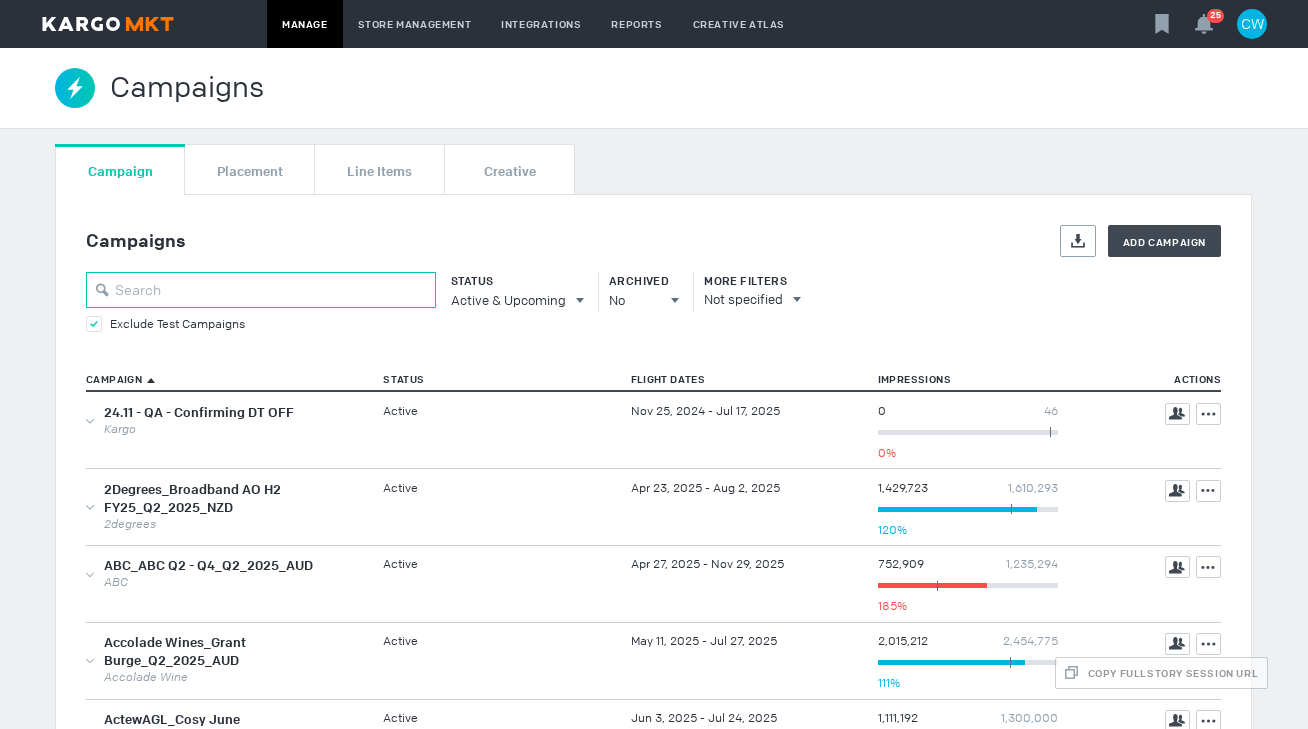 click at bounding box center (261, 290) 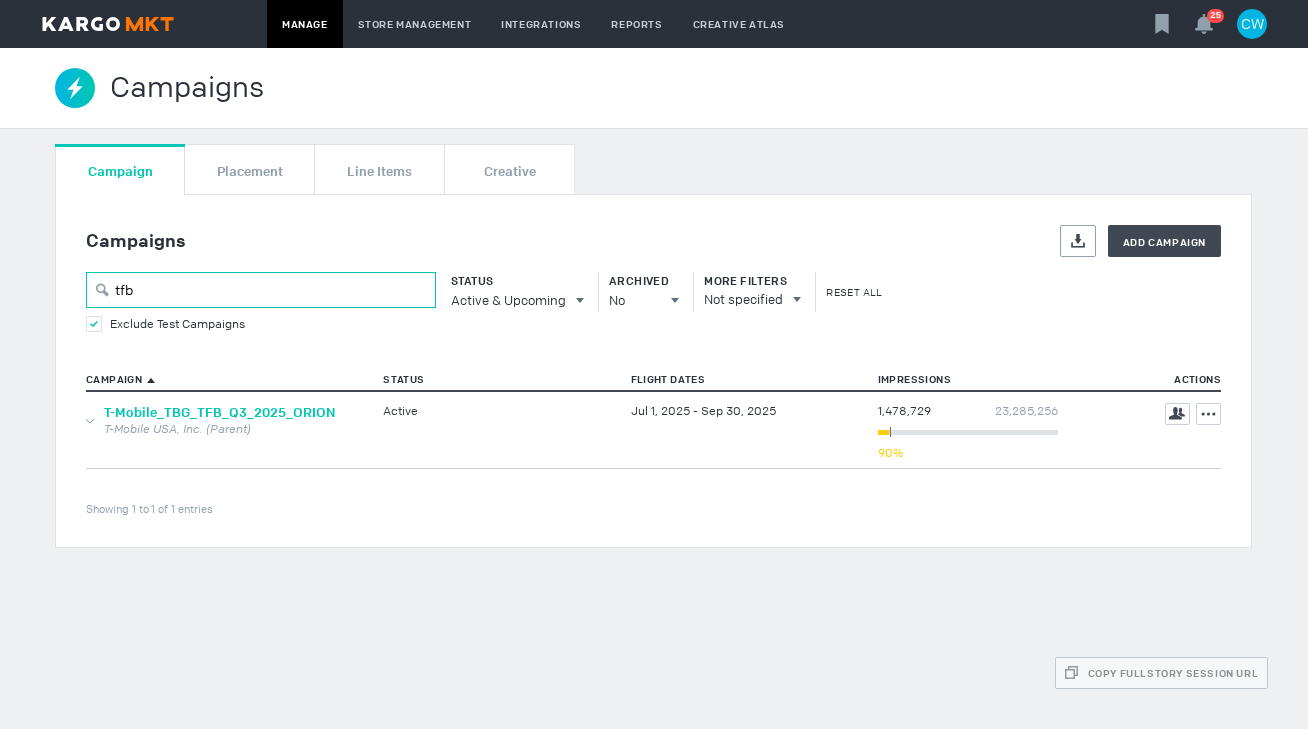 type on "tfb" 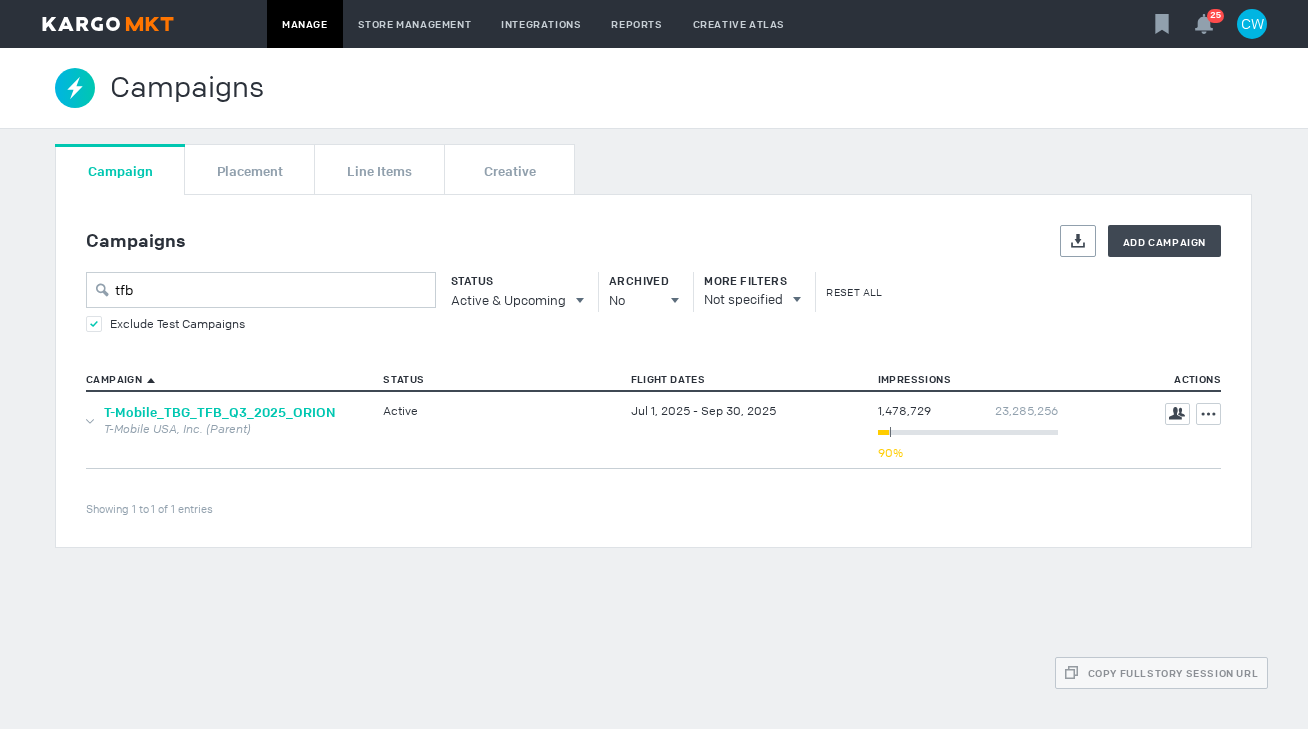 click on "T-Mobile_TBG_TFB_Q3_2025_ORION" at bounding box center (219, 412) 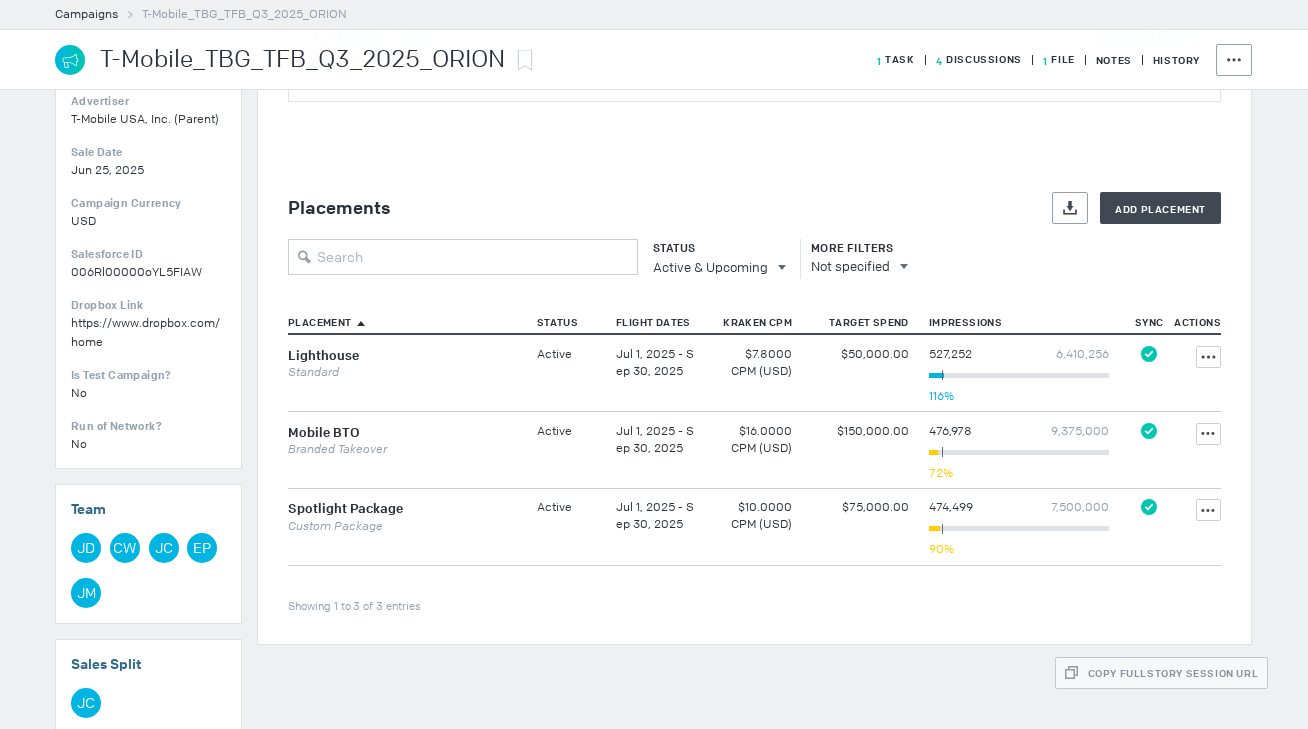 scroll, scrollTop: 431, scrollLeft: 0, axis: vertical 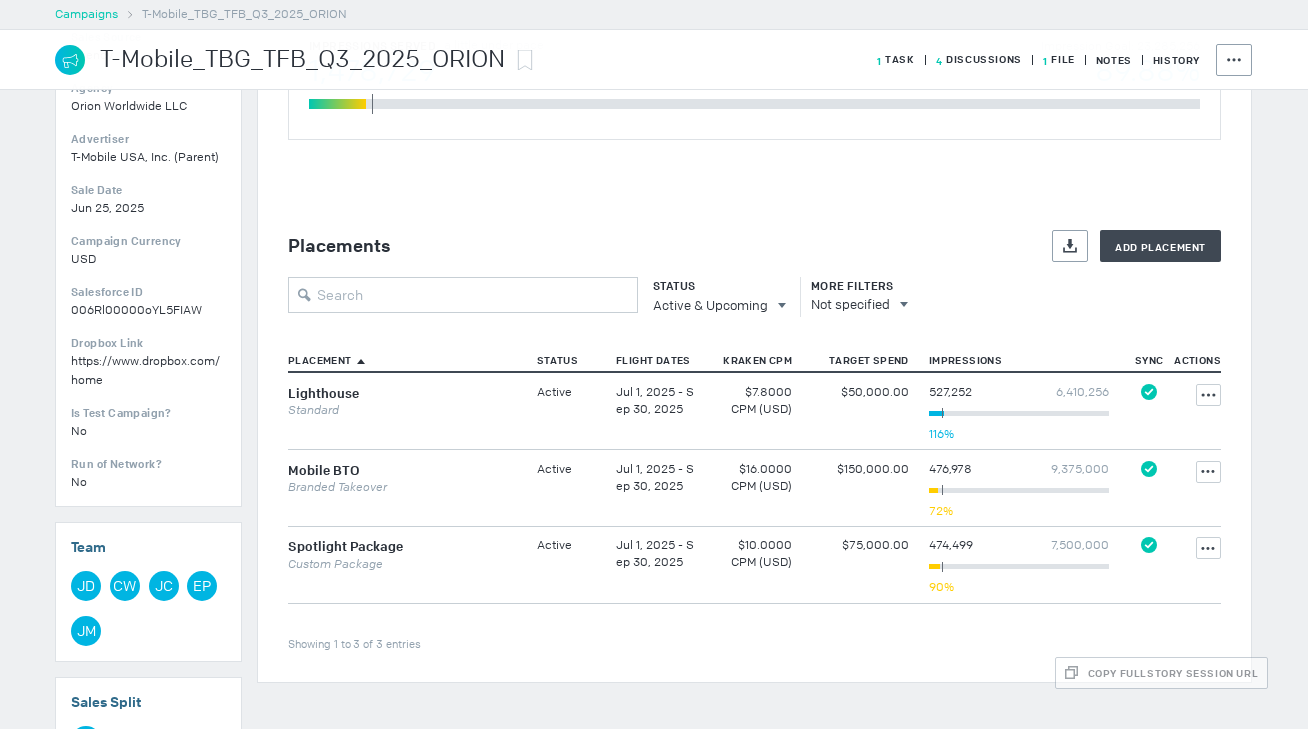 click on "Campaigns" at bounding box center (86, 14) 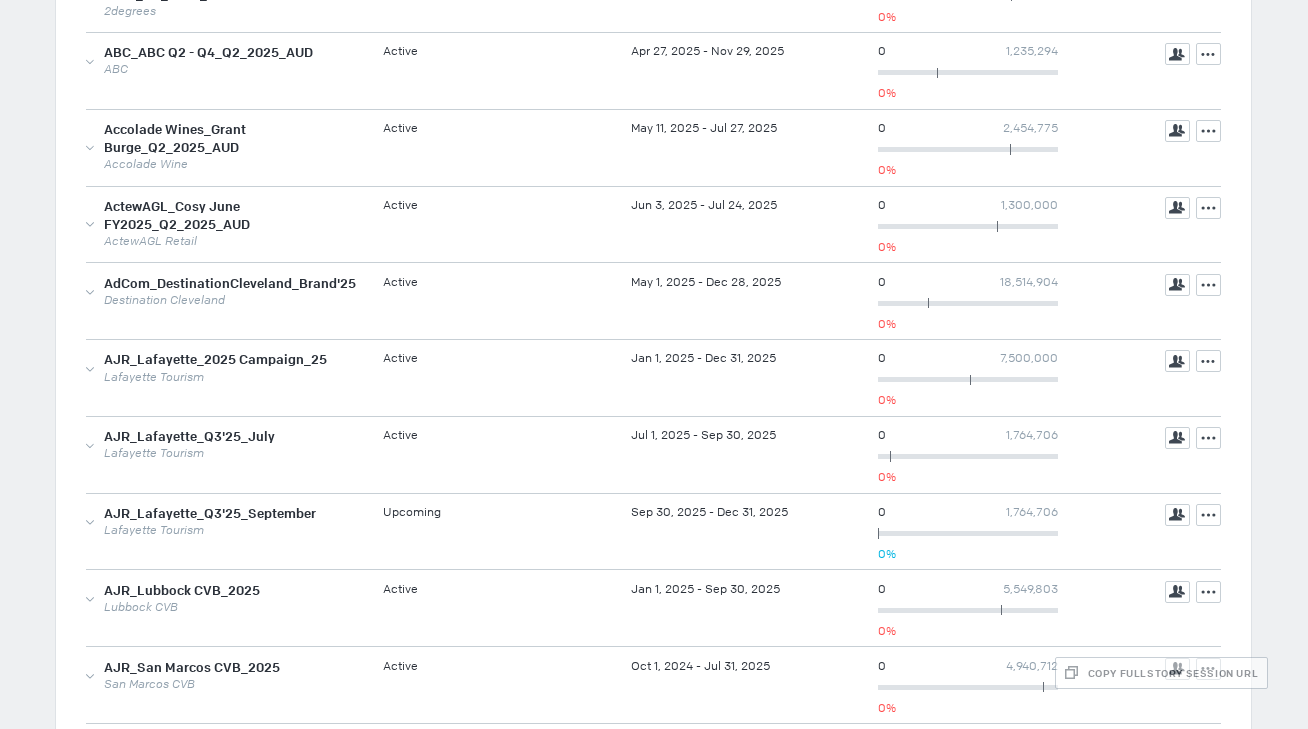 scroll, scrollTop: 0, scrollLeft: 0, axis: both 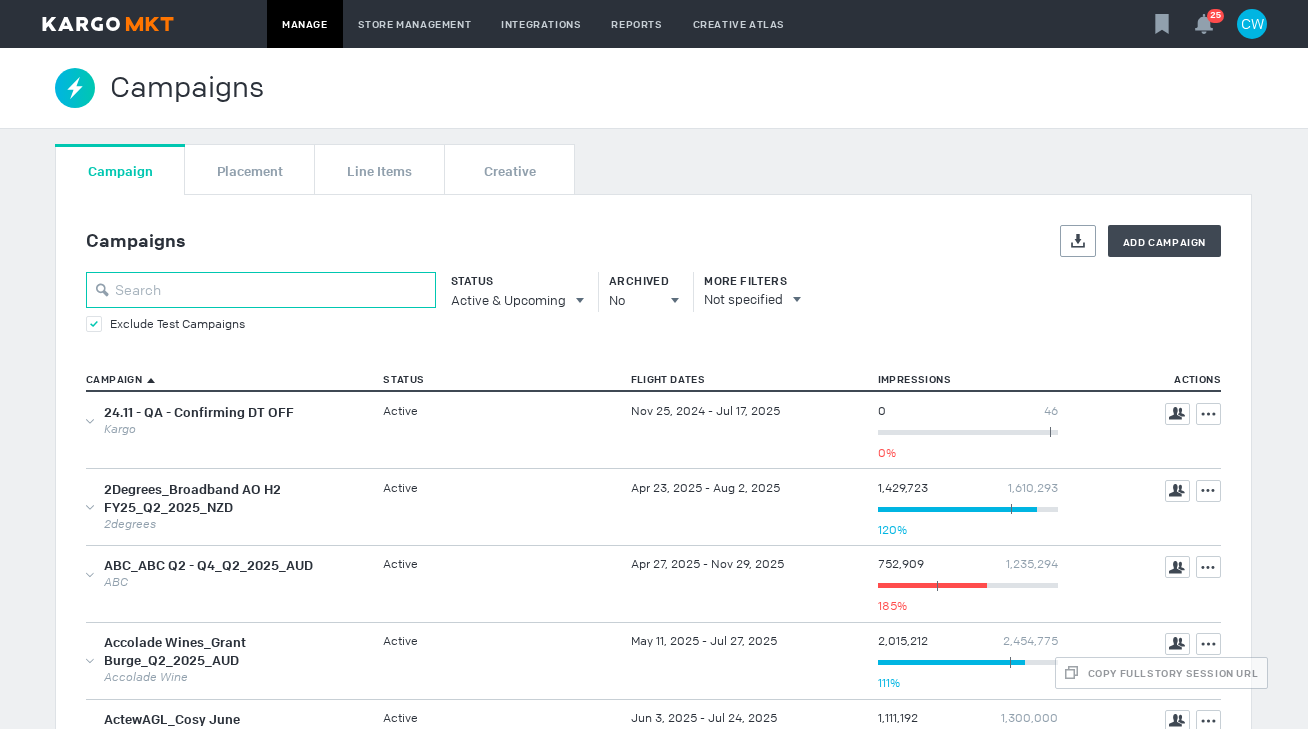 click at bounding box center [261, 290] 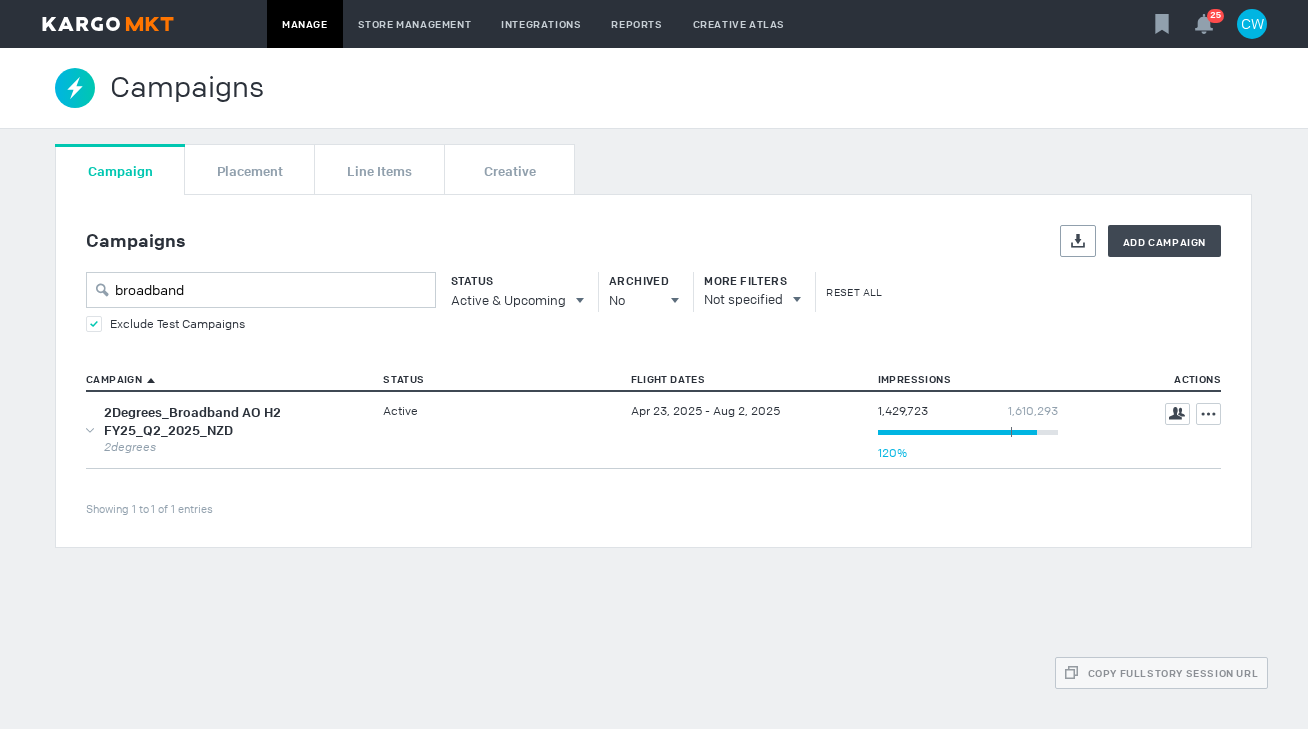 click on "2Degrees_Broadband AO H2 FY25_Q2_2025_NZD" at bounding box center [233, 421] 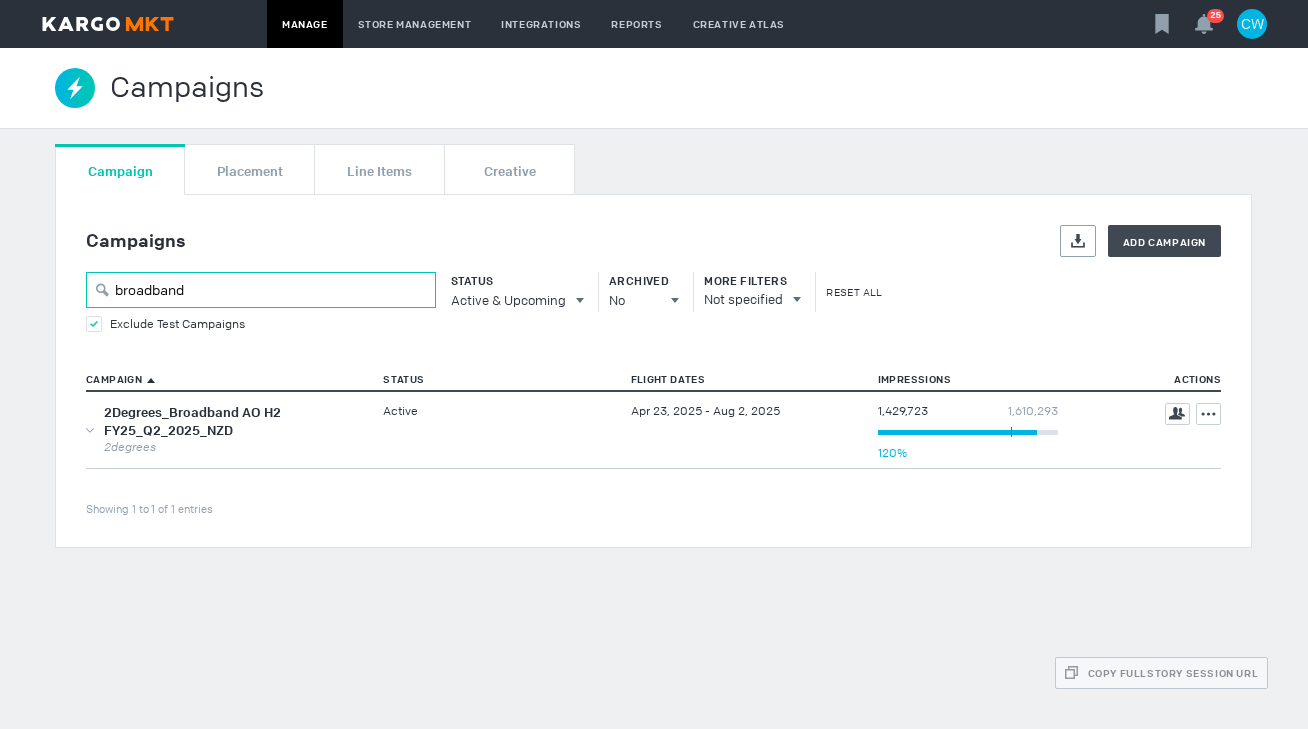 drag, startPoint x: 195, startPoint y: 294, endPoint x: 57, endPoint y: 288, distance: 138.13037 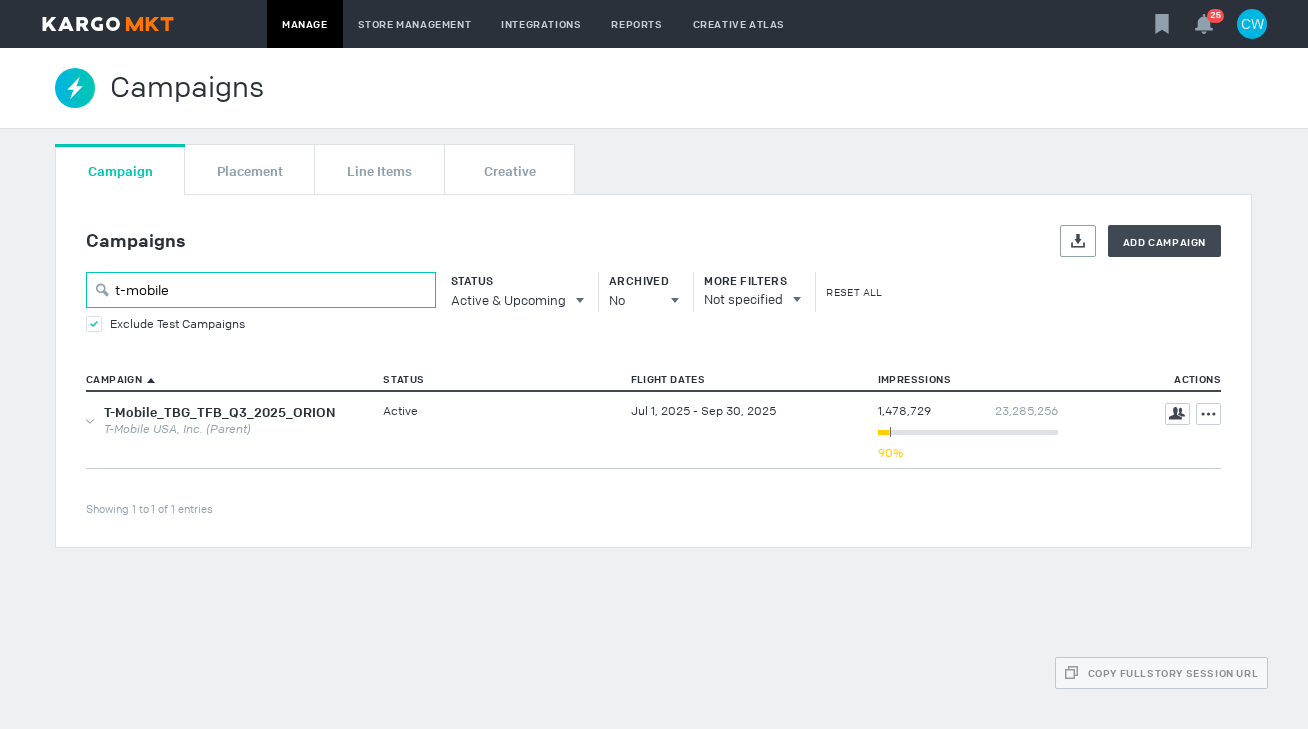 type on "t-mobile" 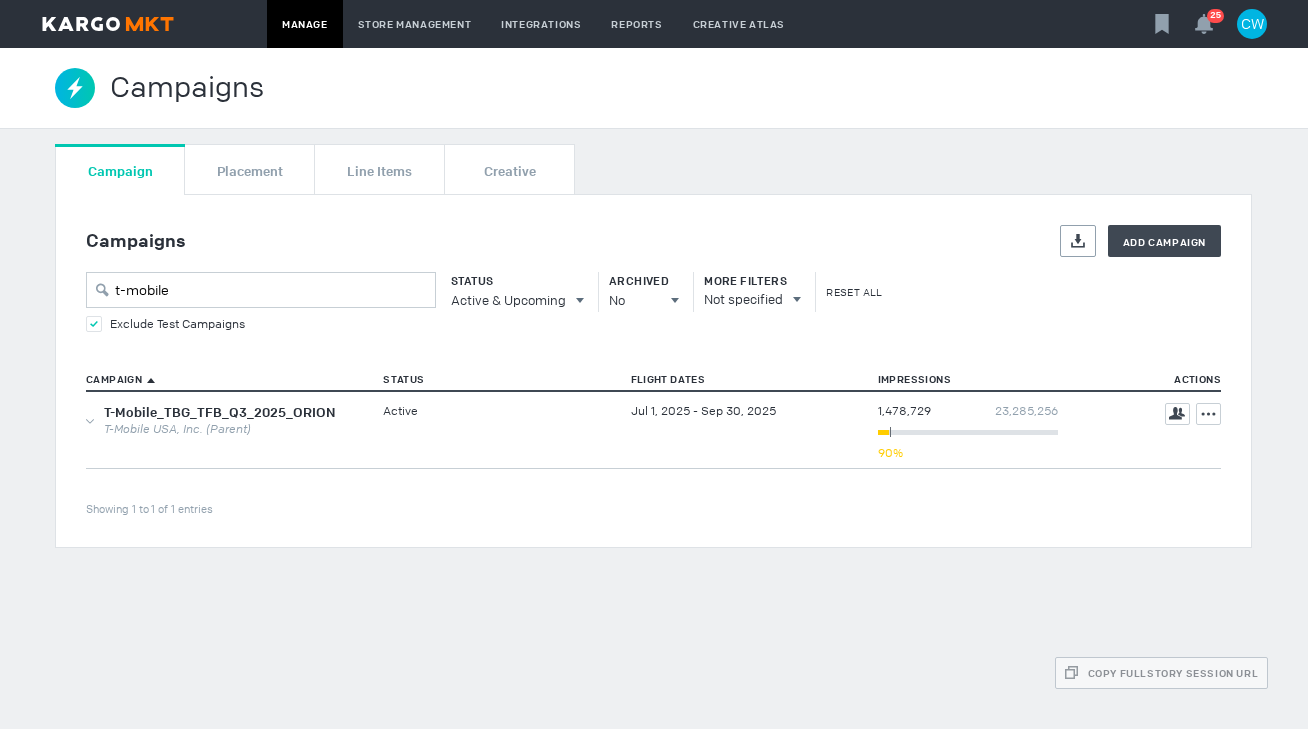 drag, startPoint x: 196, startPoint y: 311, endPoint x: 43, endPoint y: 302, distance: 153.26448 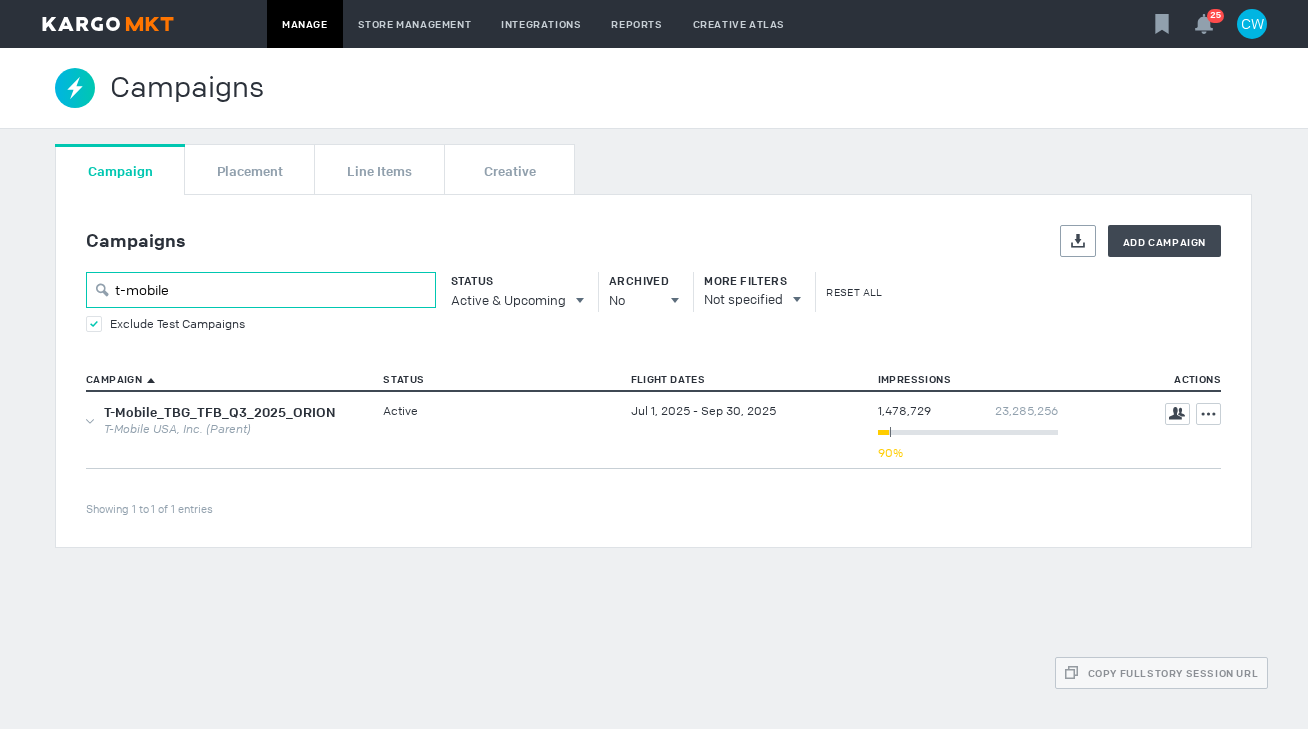click on "t-mobile" at bounding box center (261, 290) 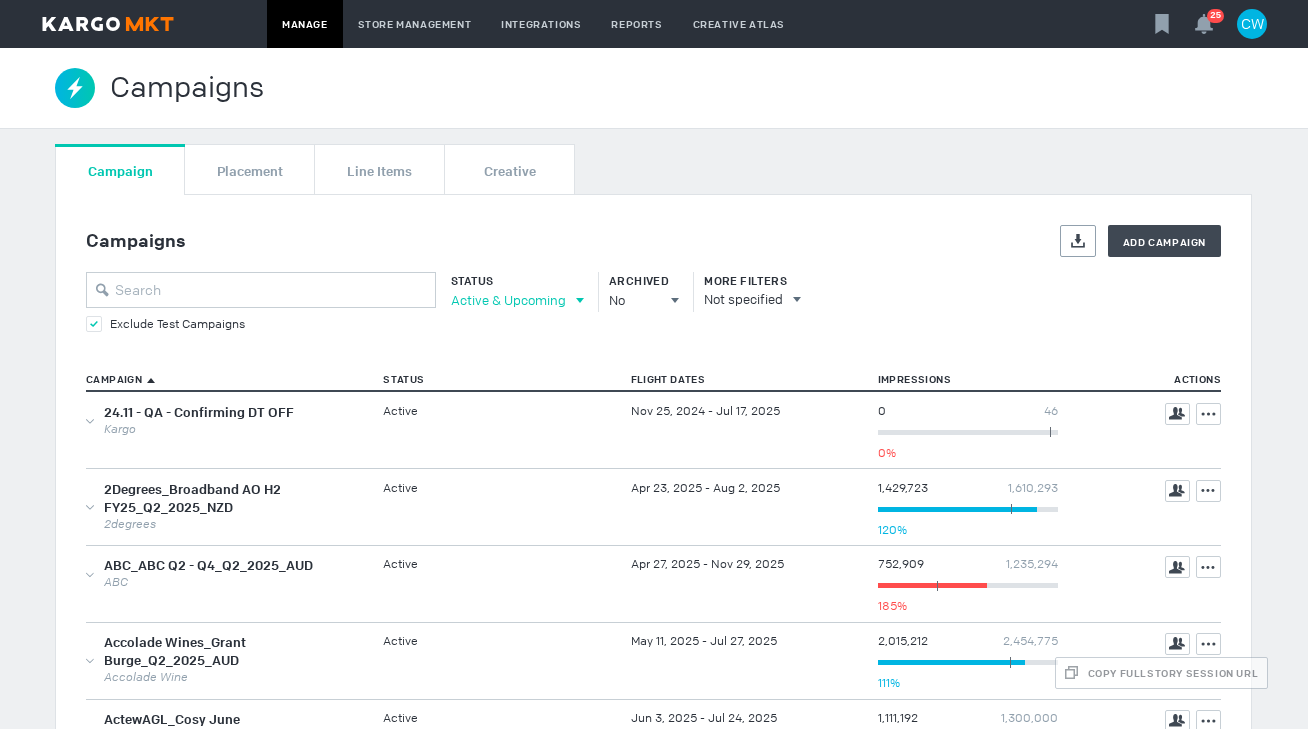click on "Active & Upcoming" at bounding box center (508, 300) 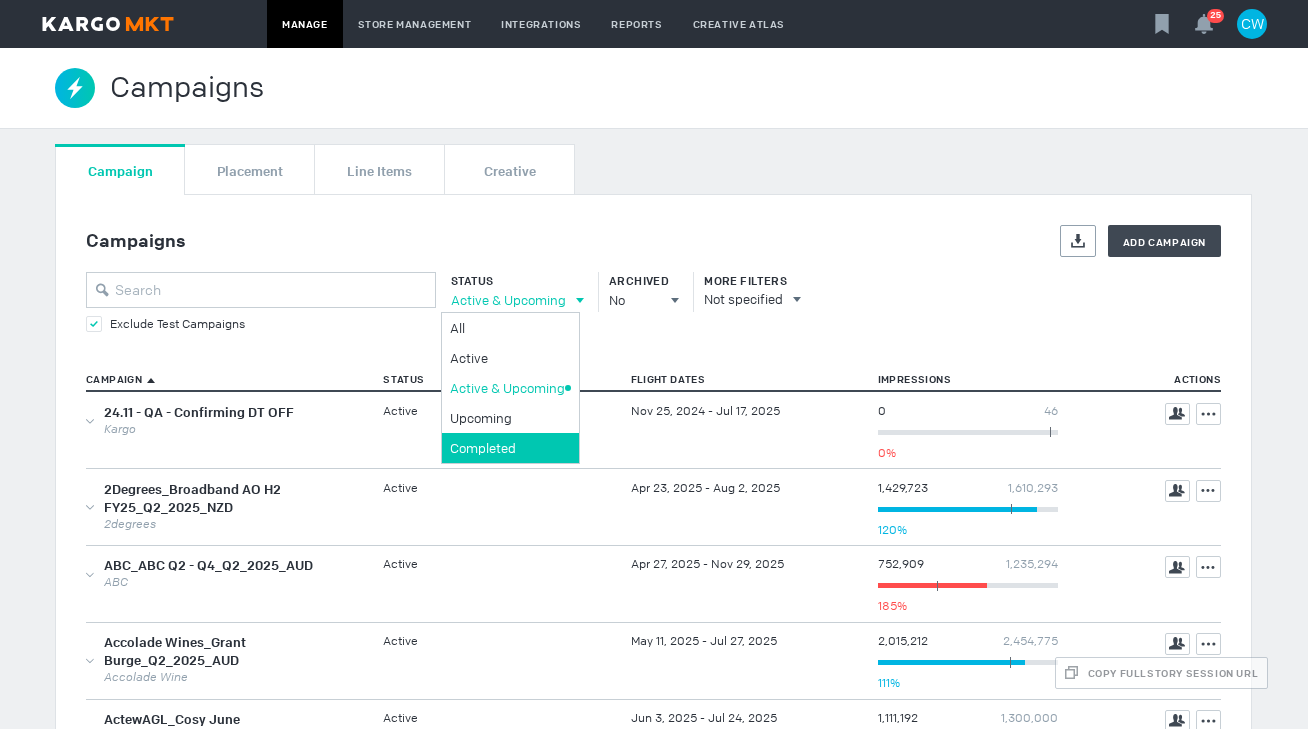 click on "Completed" at bounding box center [507, 328] 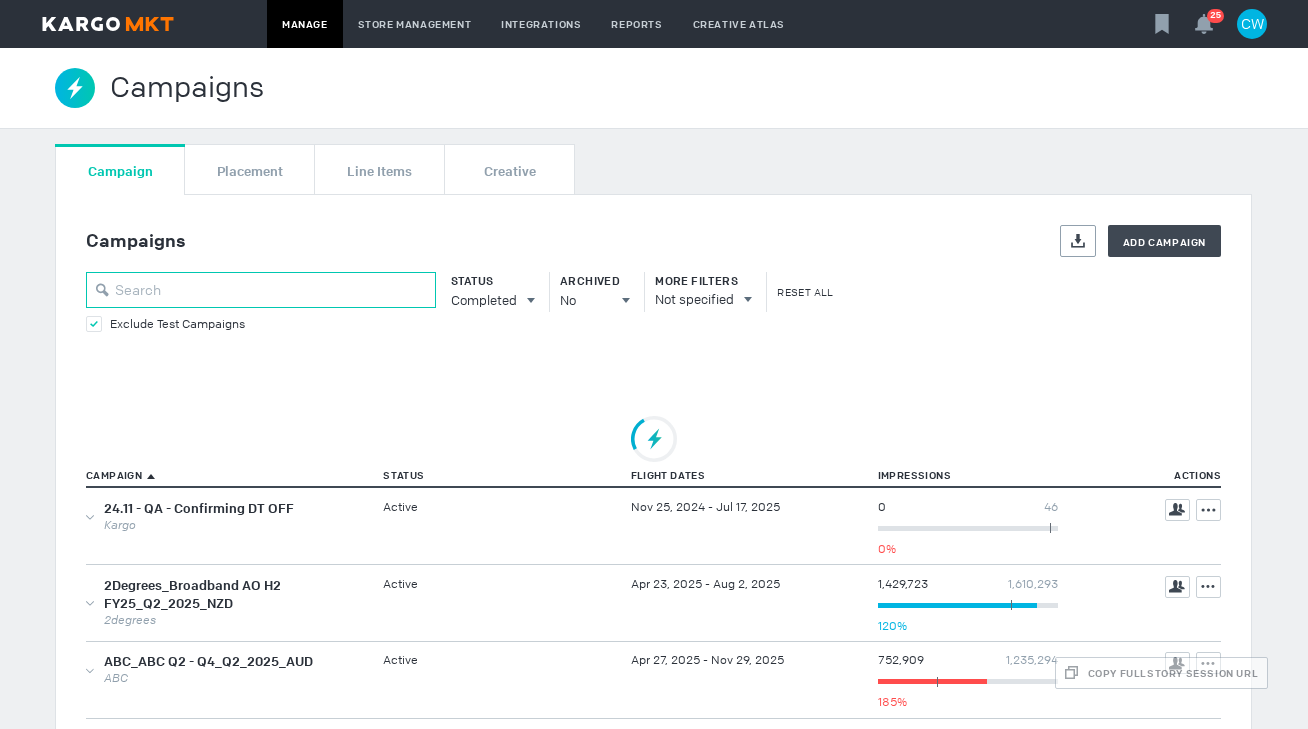 click at bounding box center (261, 290) 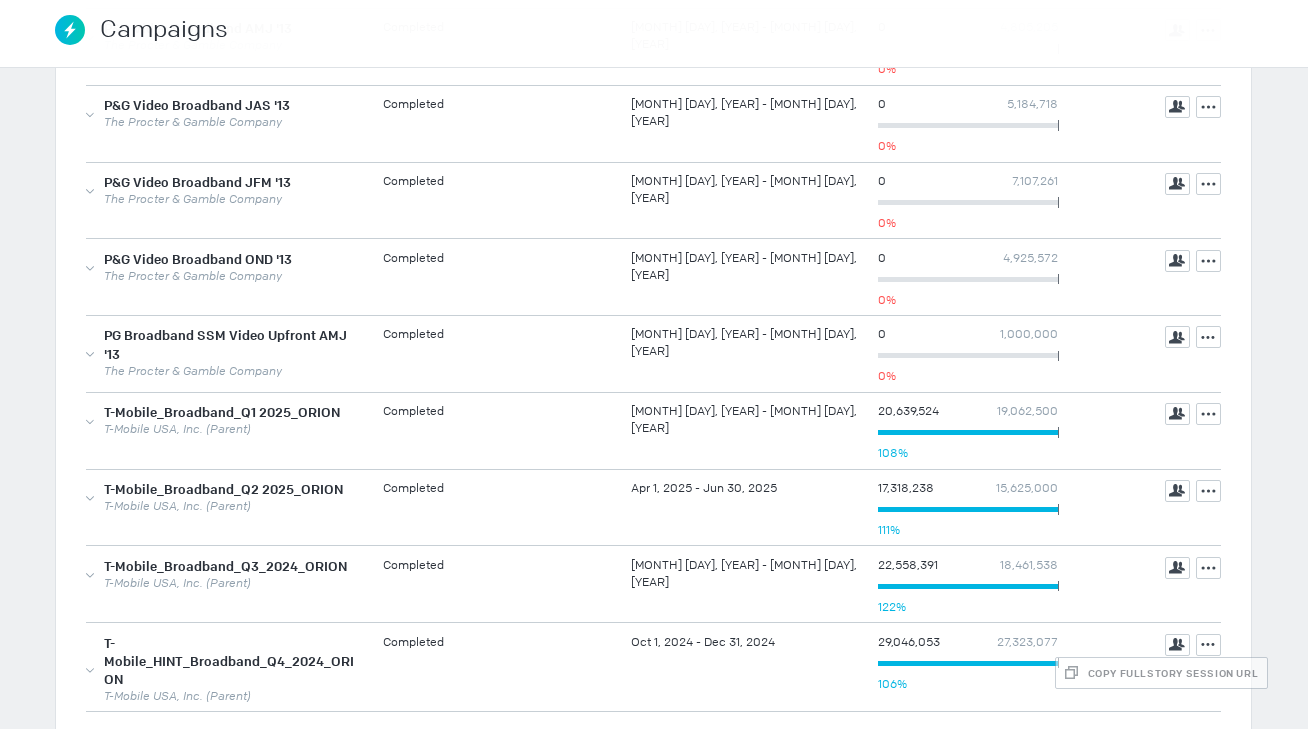 scroll, scrollTop: 544, scrollLeft: 0, axis: vertical 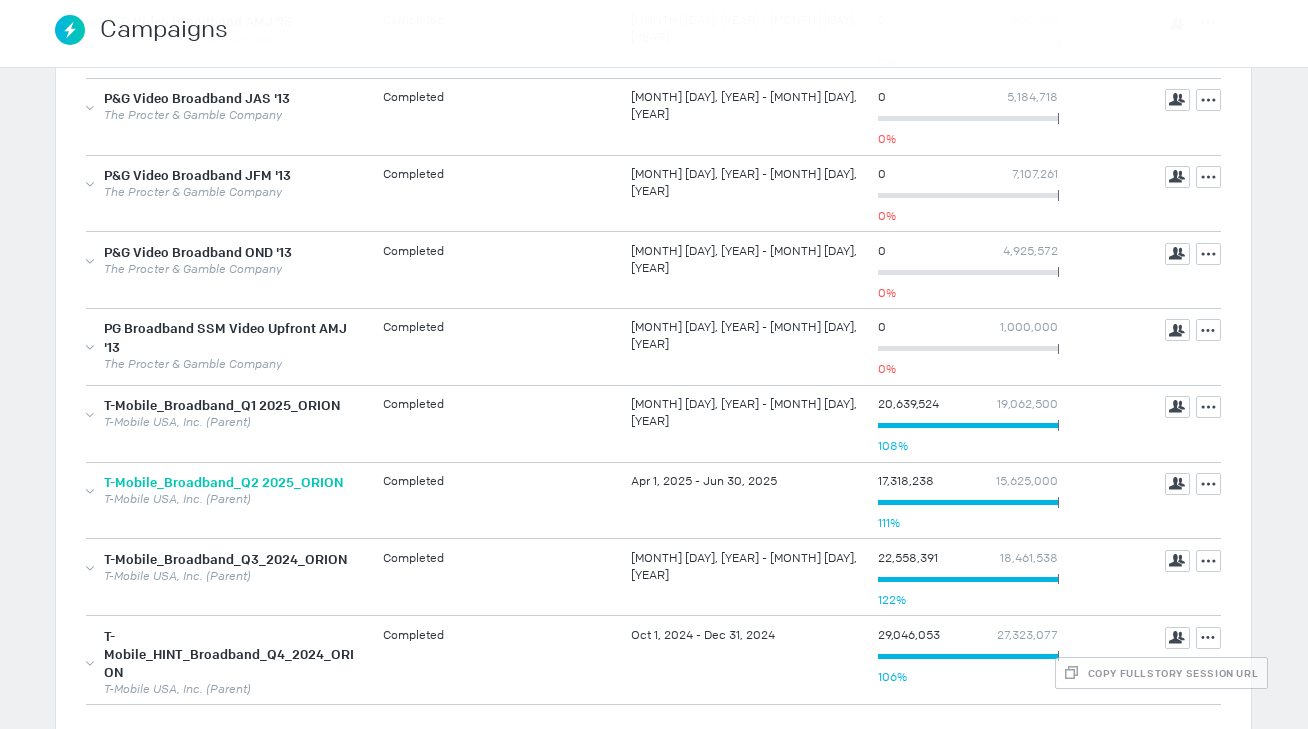 type on "broadband" 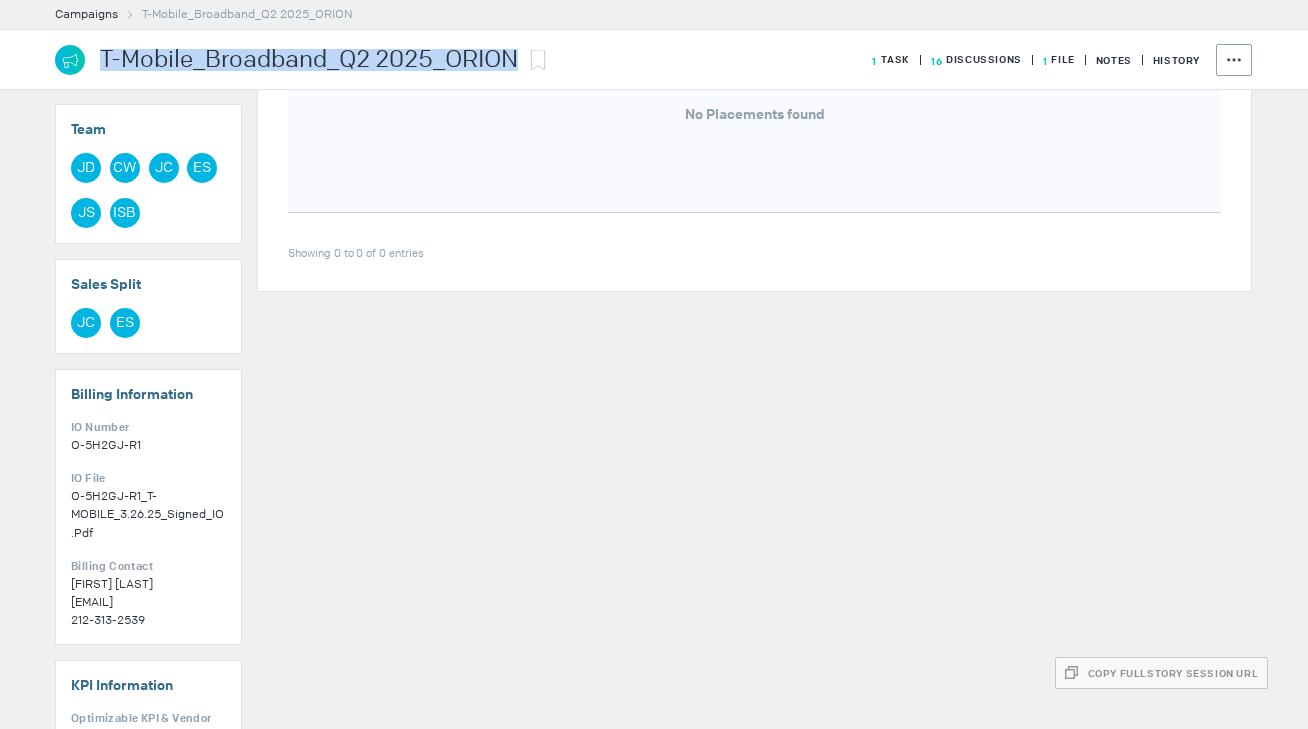 drag, startPoint x: 100, startPoint y: 62, endPoint x: 583, endPoint y: 54, distance: 483.06625 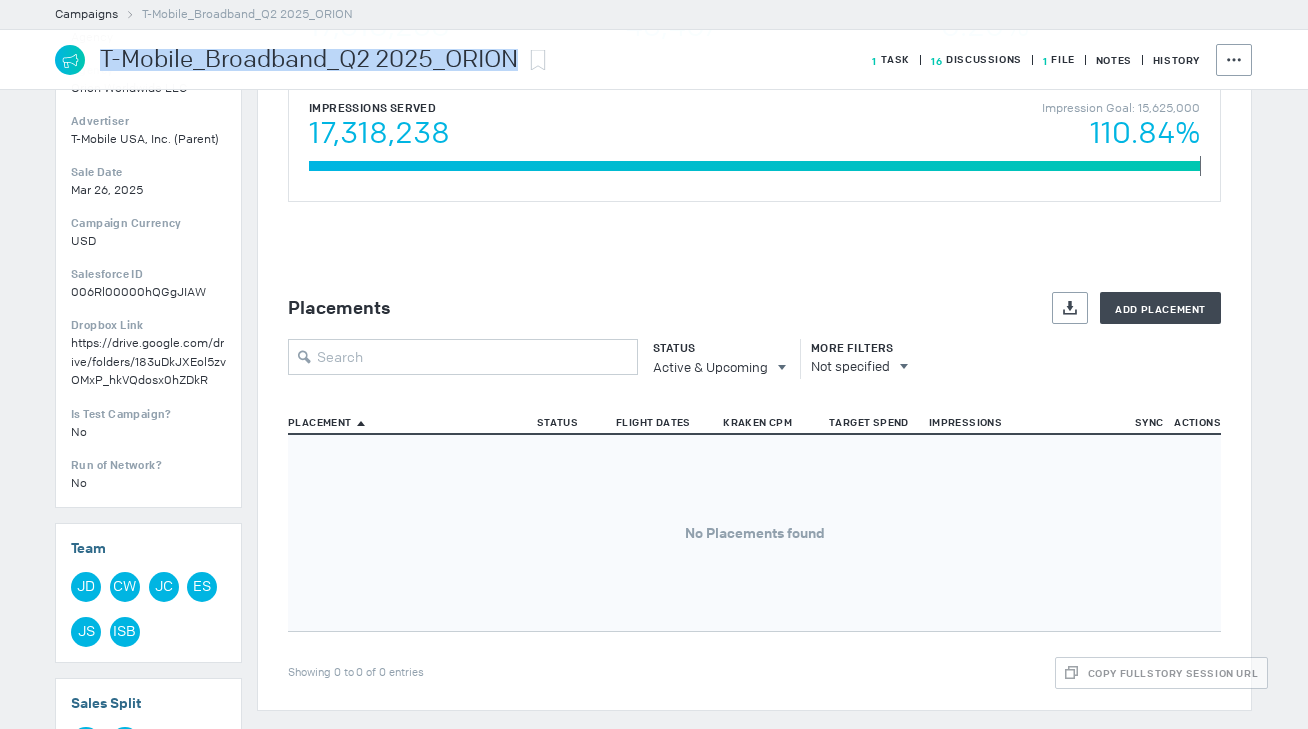 scroll, scrollTop: 480, scrollLeft: 0, axis: vertical 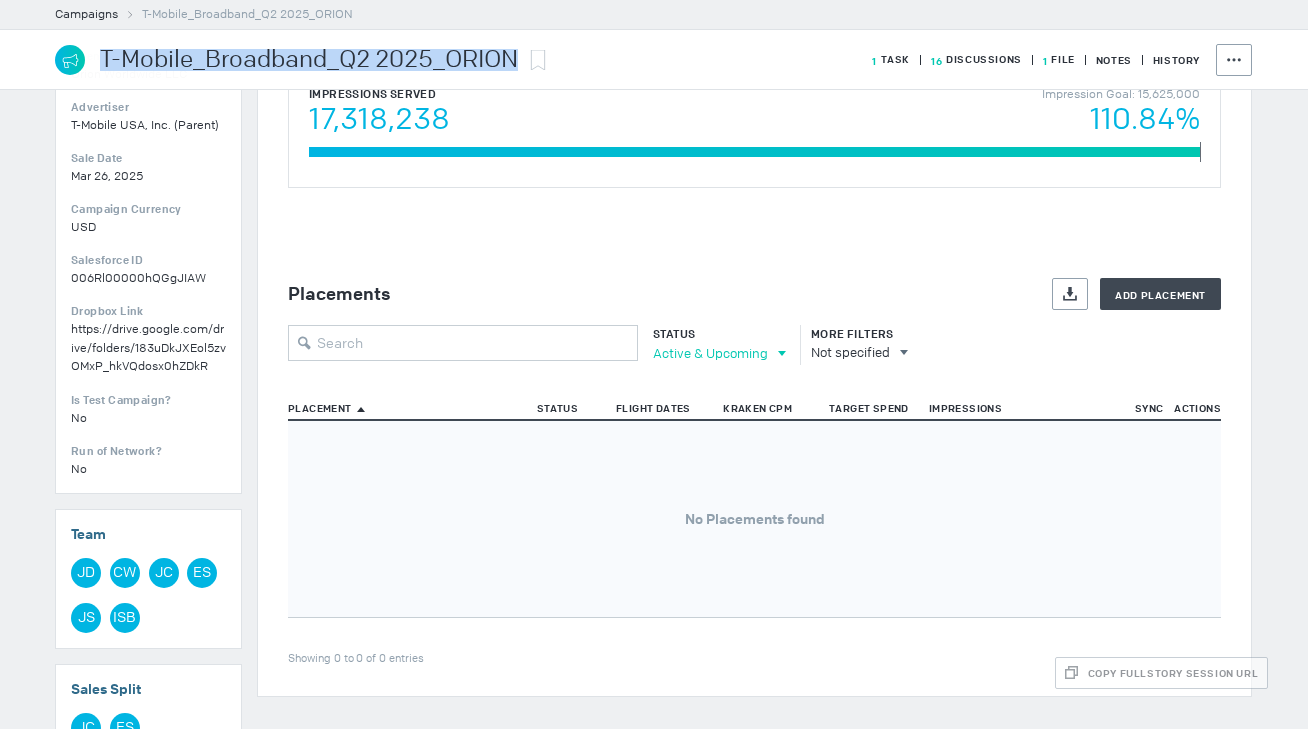 click on "Active & Upcoming" at bounding box center (710, 353) 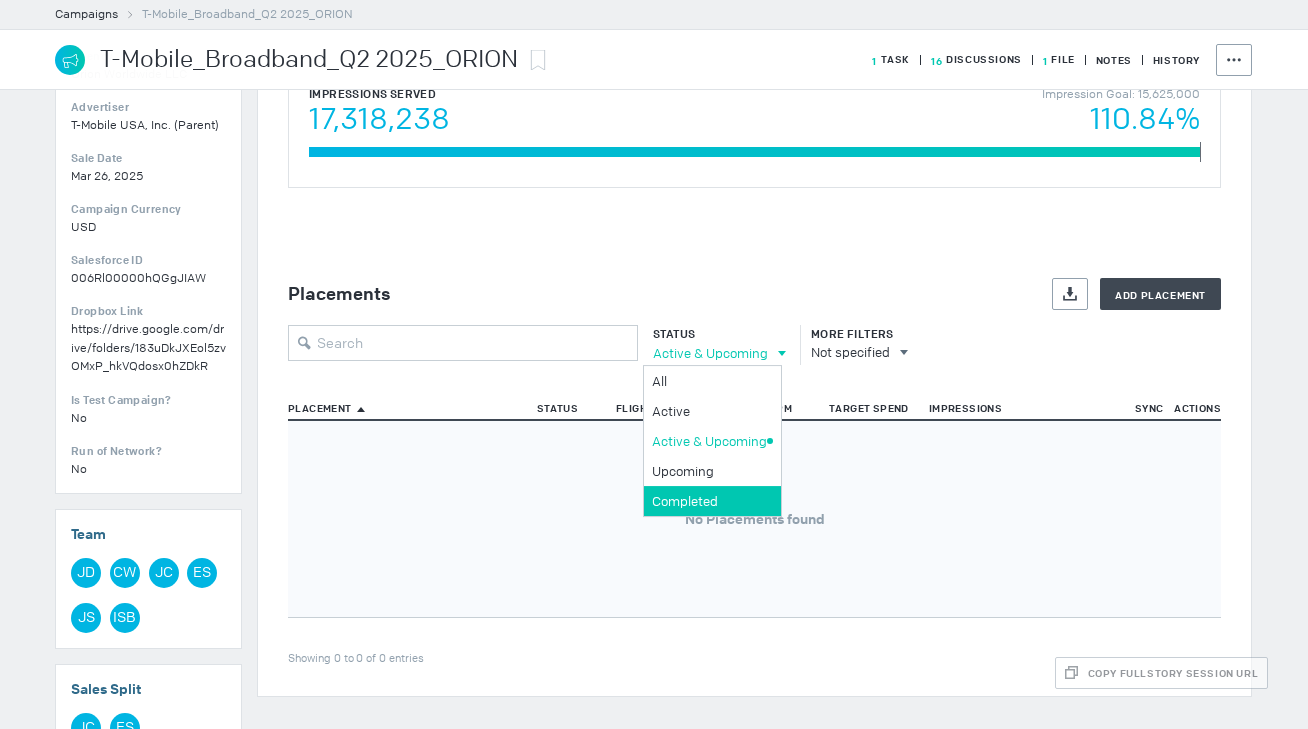 click on "Completed" at bounding box center (709, 381) 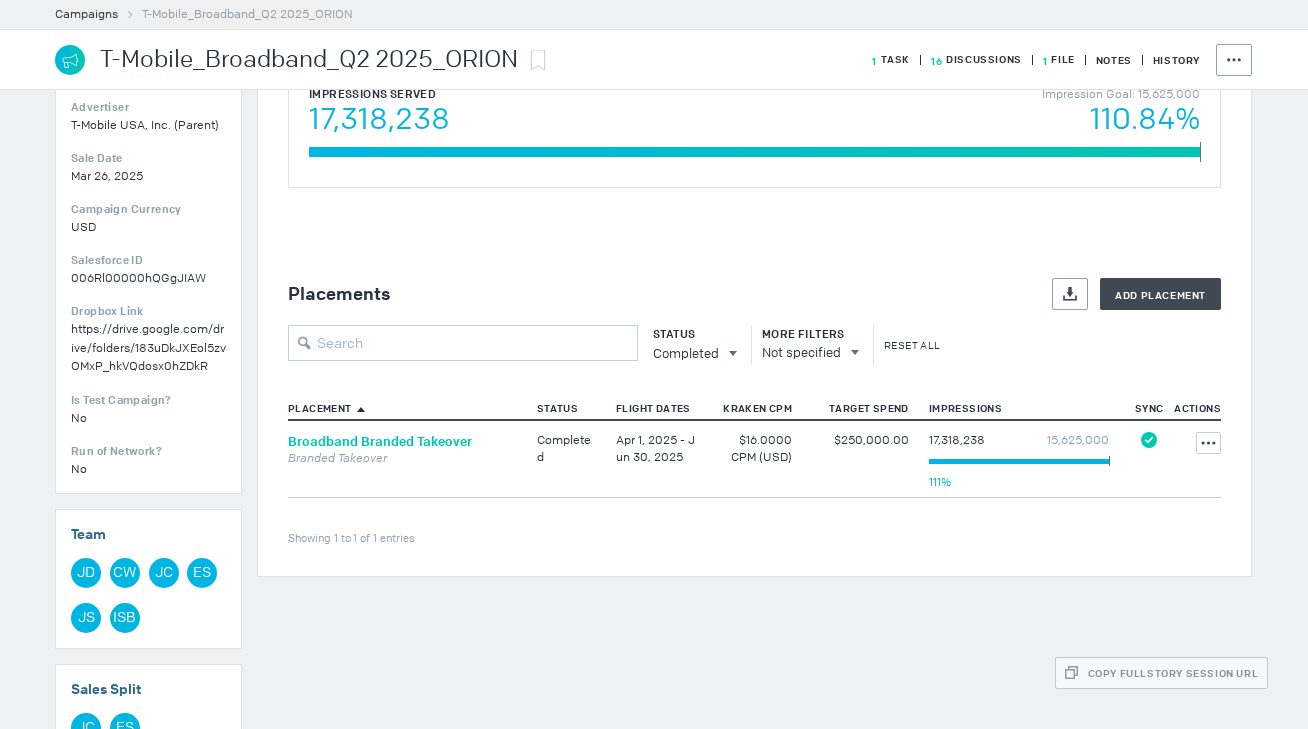 click on "Broadband Branded Takeover" at bounding box center (380, 441) 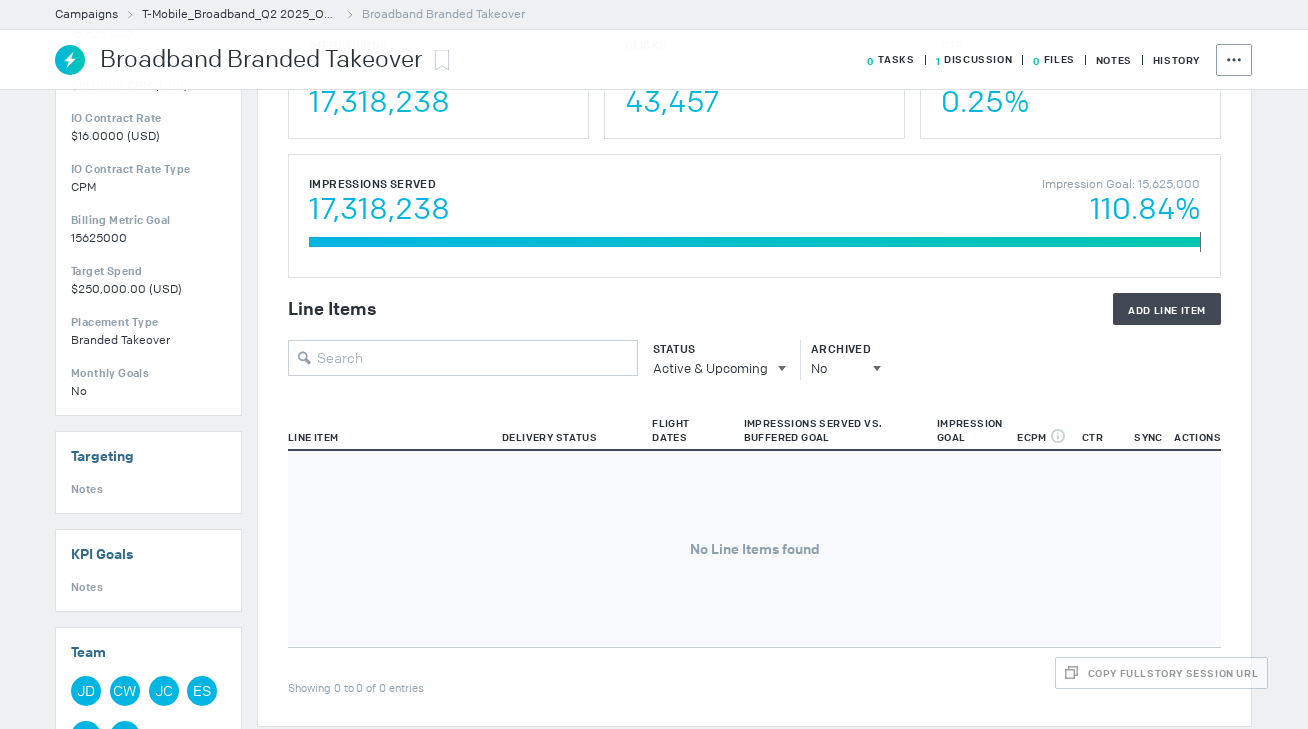 scroll, scrollTop: 467, scrollLeft: 0, axis: vertical 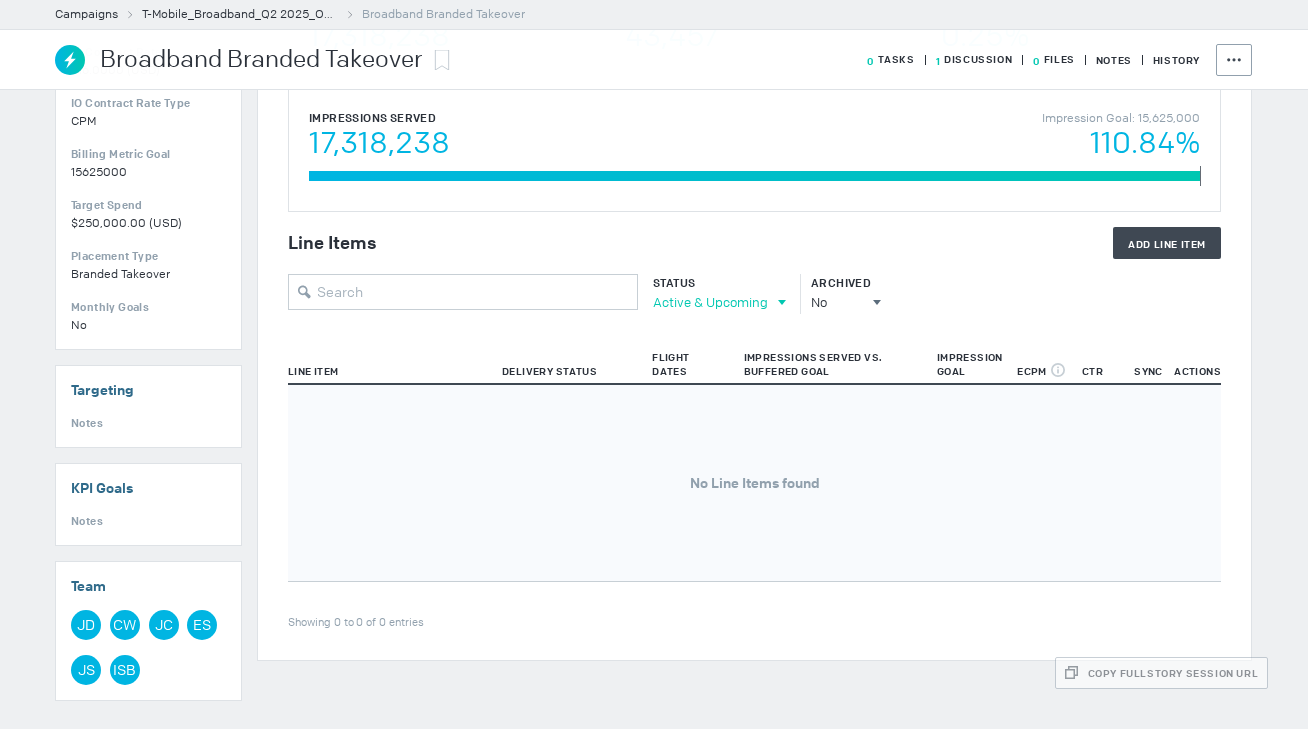 click on "Active & Upcoming" at bounding box center (710, 302) 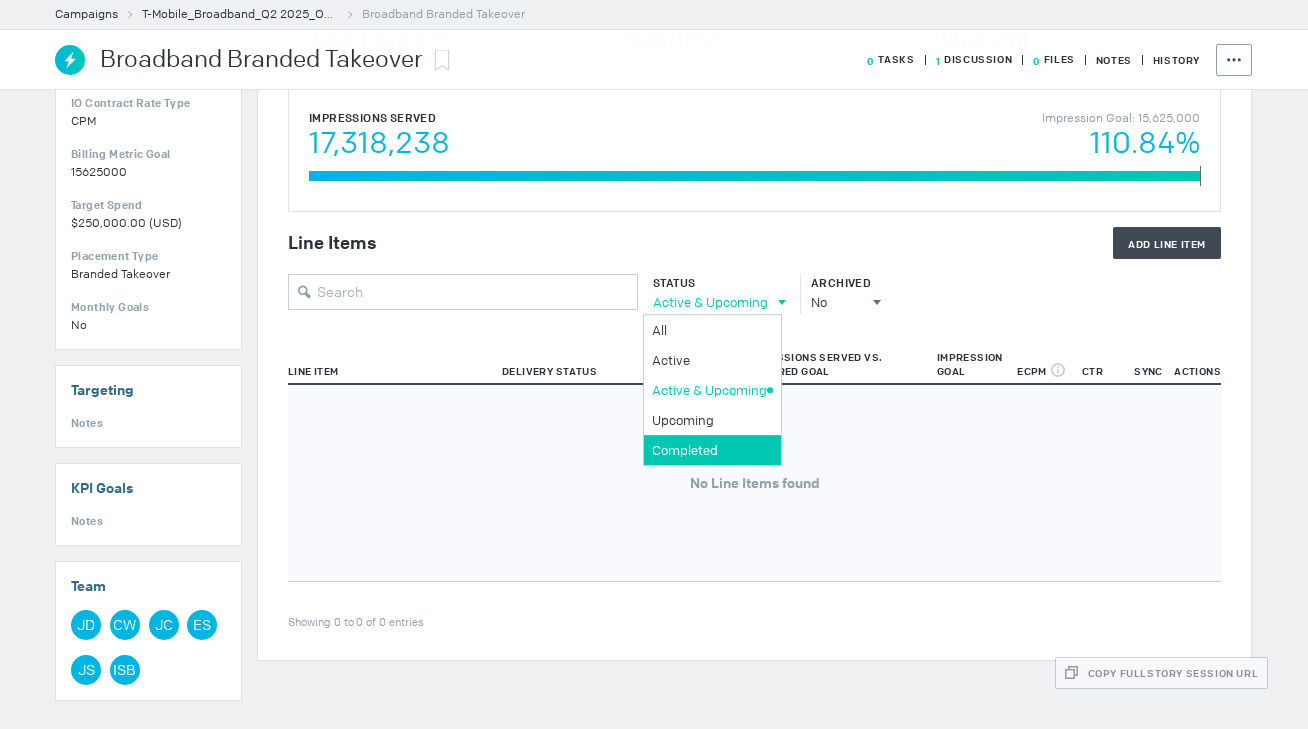 click on "Completed" at bounding box center (712, 450) 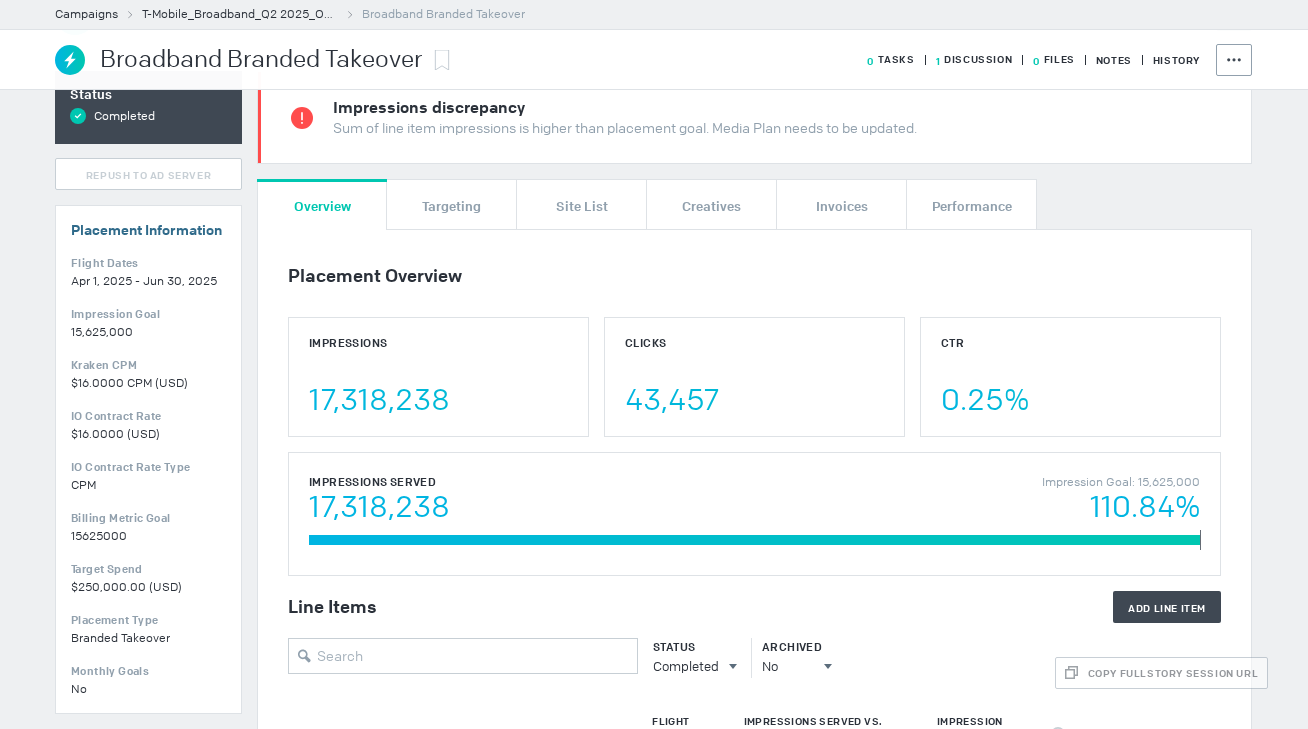 scroll, scrollTop: 0, scrollLeft: 0, axis: both 